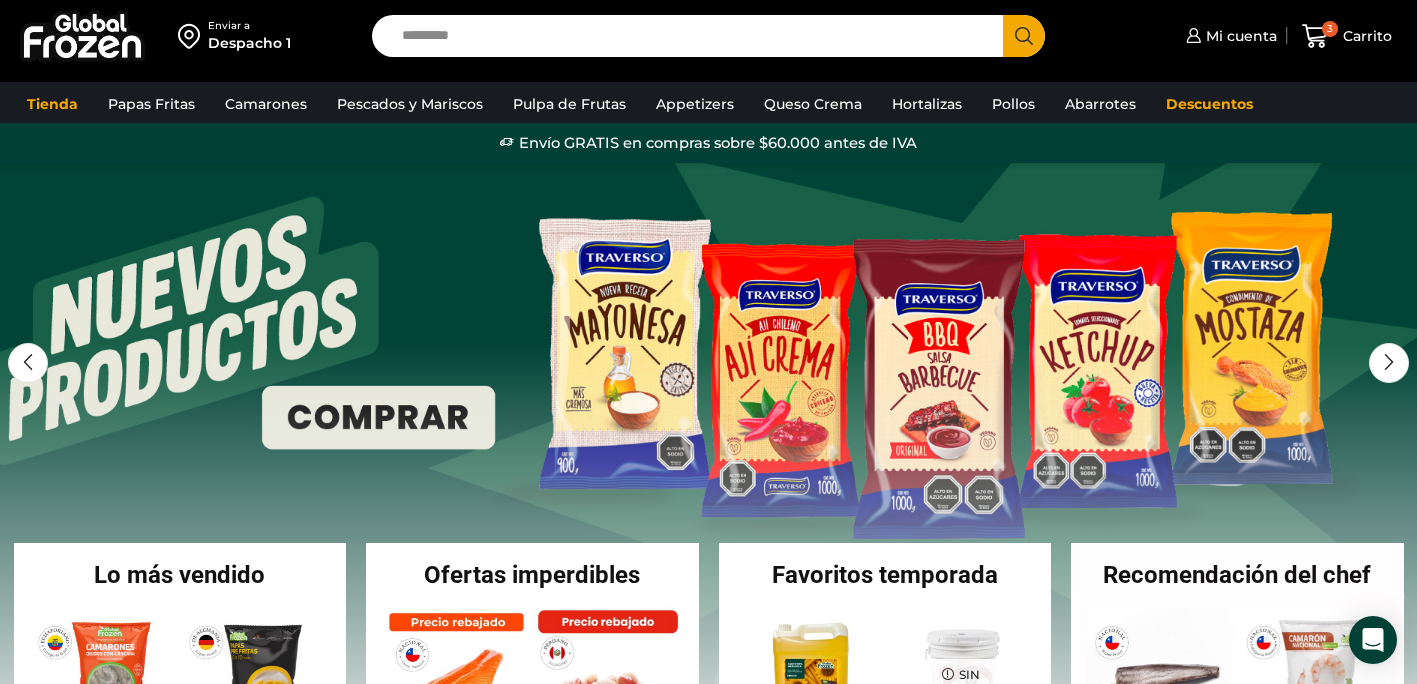 scroll, scrollTop: 0, scrollLeft: 0, axis: both 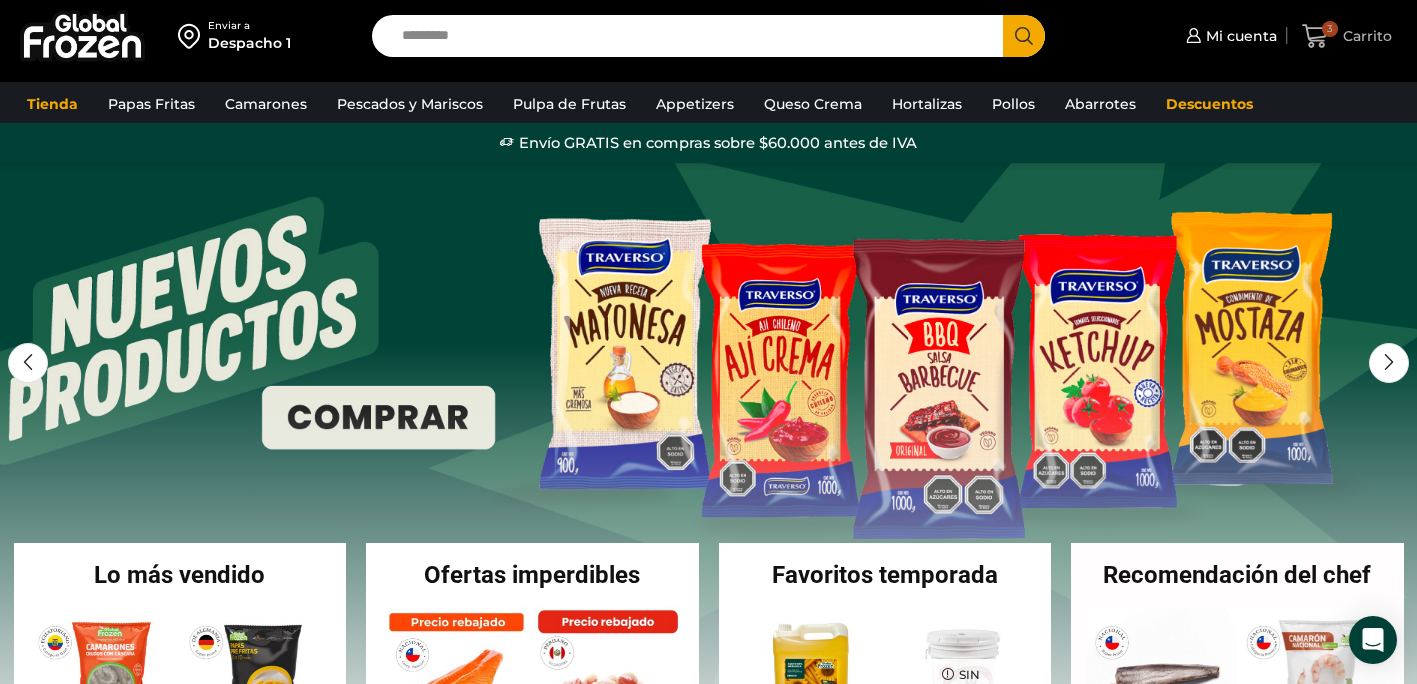 click at bounding box center [1315, 36] 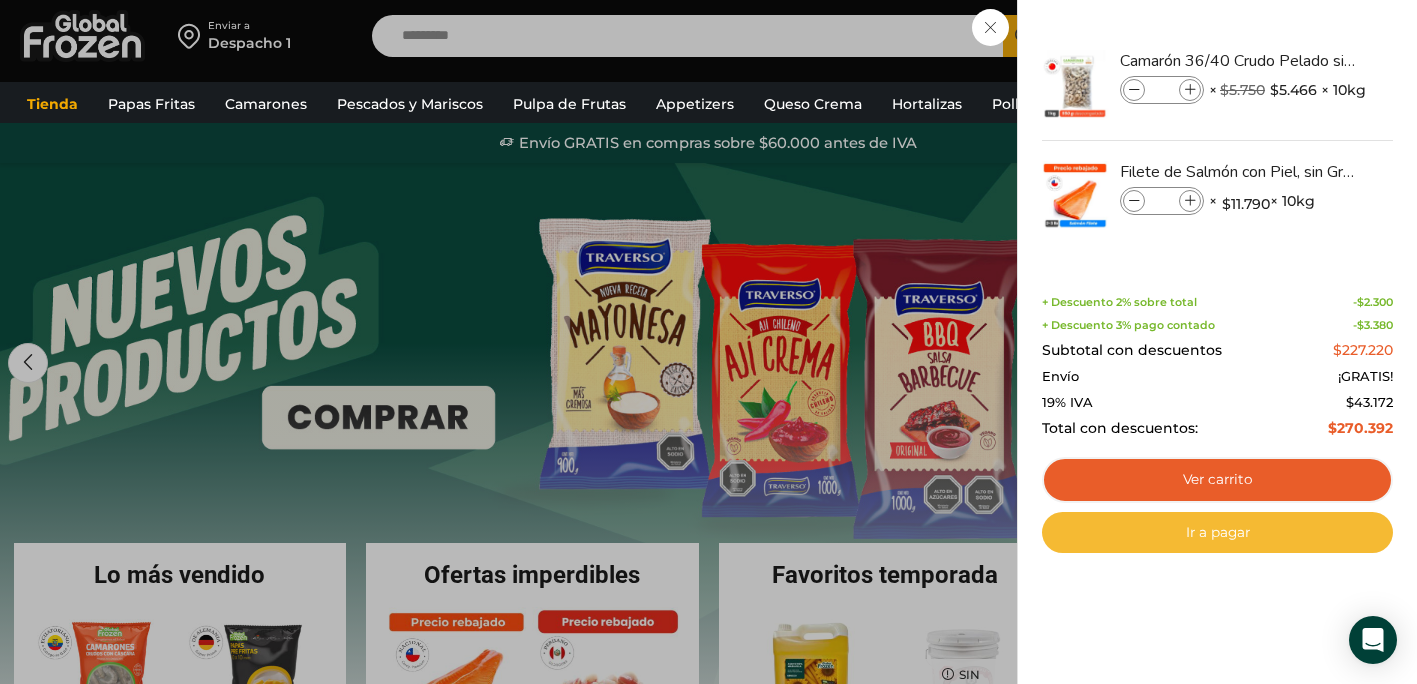 click on "Ir a pagar" at bounding box center [1217, 533] 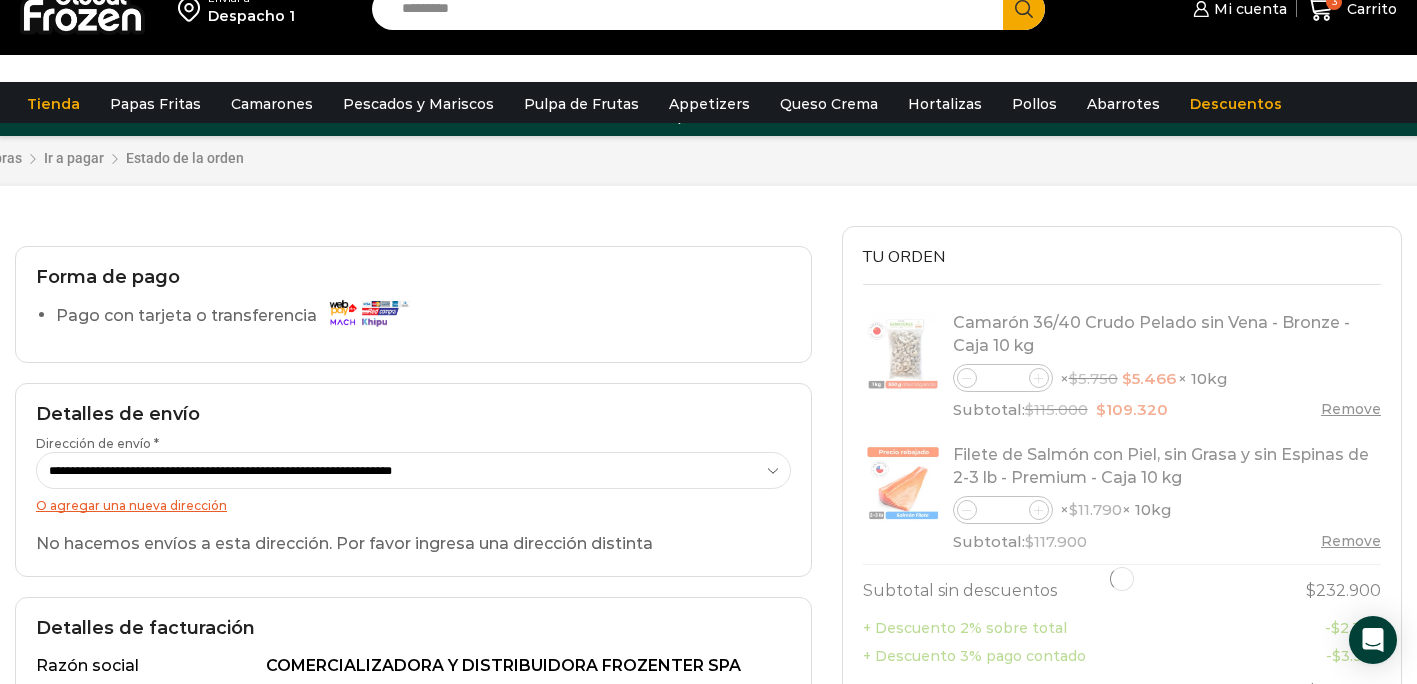 scroll, scrollTop: 0, scrollLeft: 0, axis: both 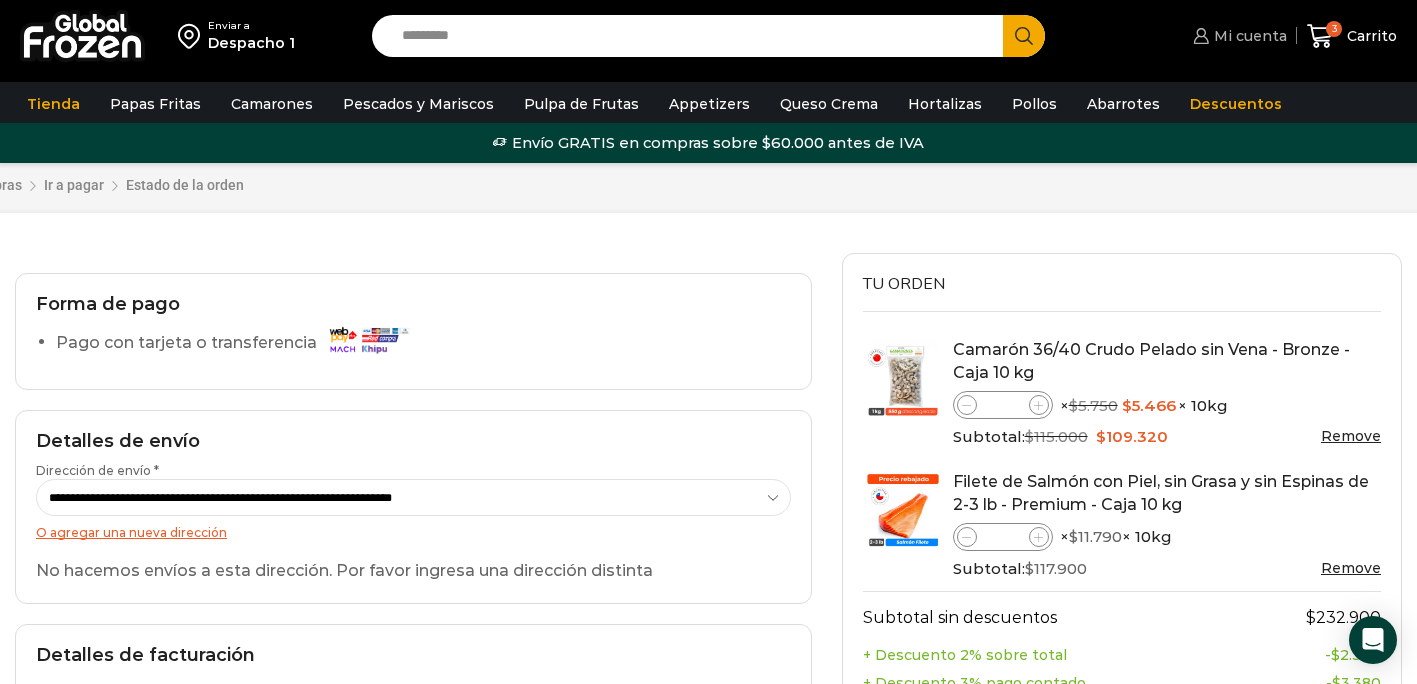 click on "Mi cuenta" at bounding box center [1248, 36] 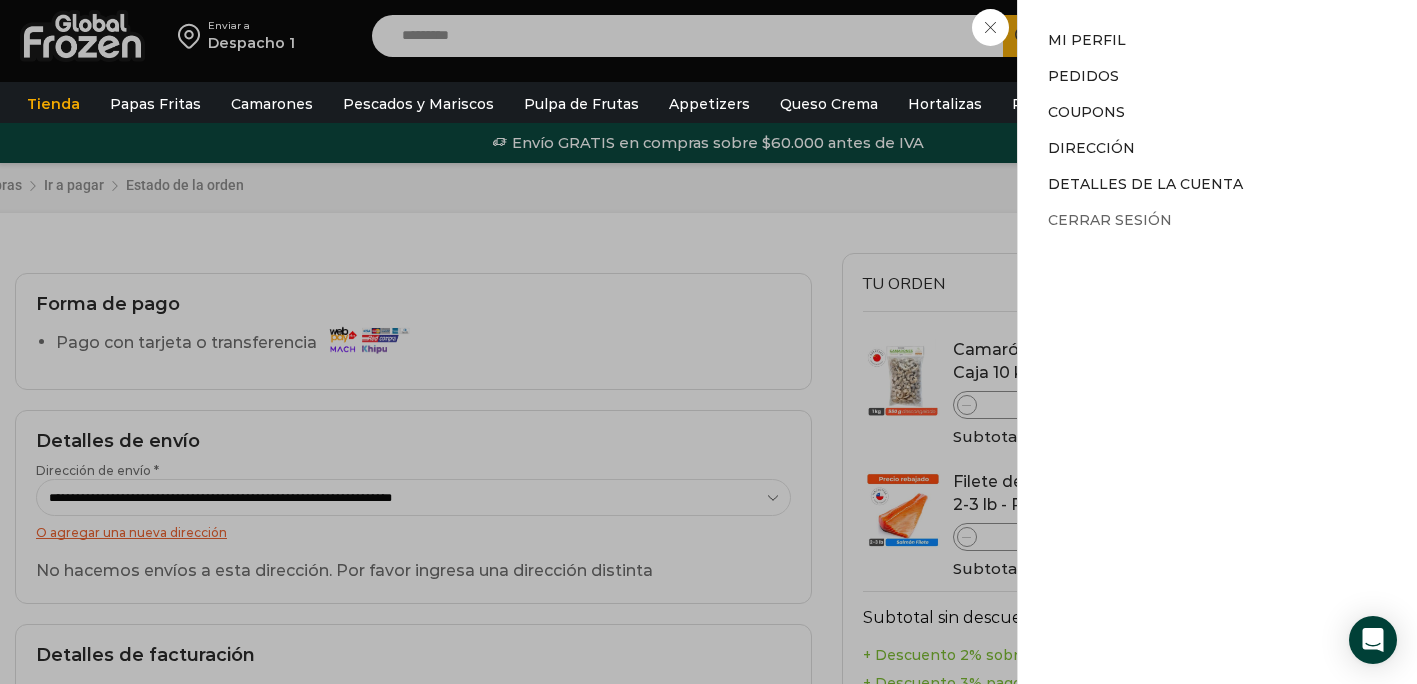 click on "Cerrar sesión" at bounding box center [1110, 220] 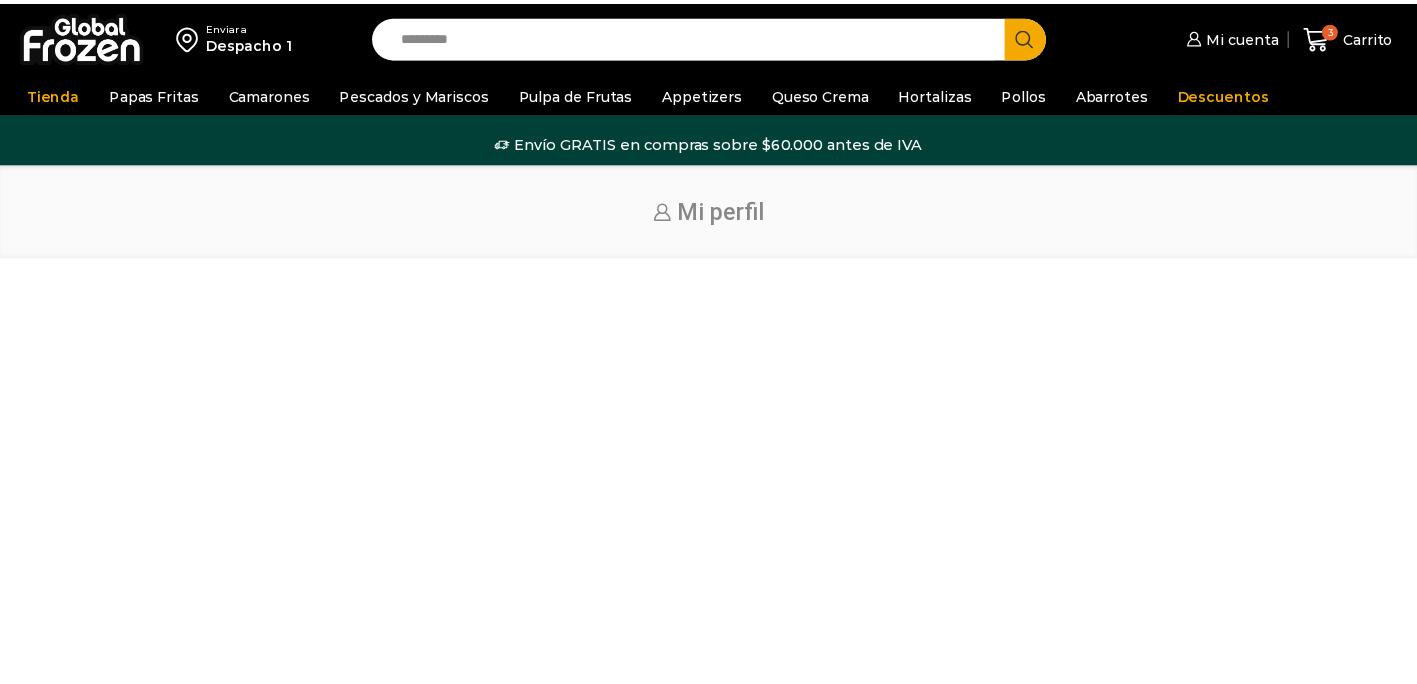scroll, scrollTop: 0, scrollLeft: 0, axis: both 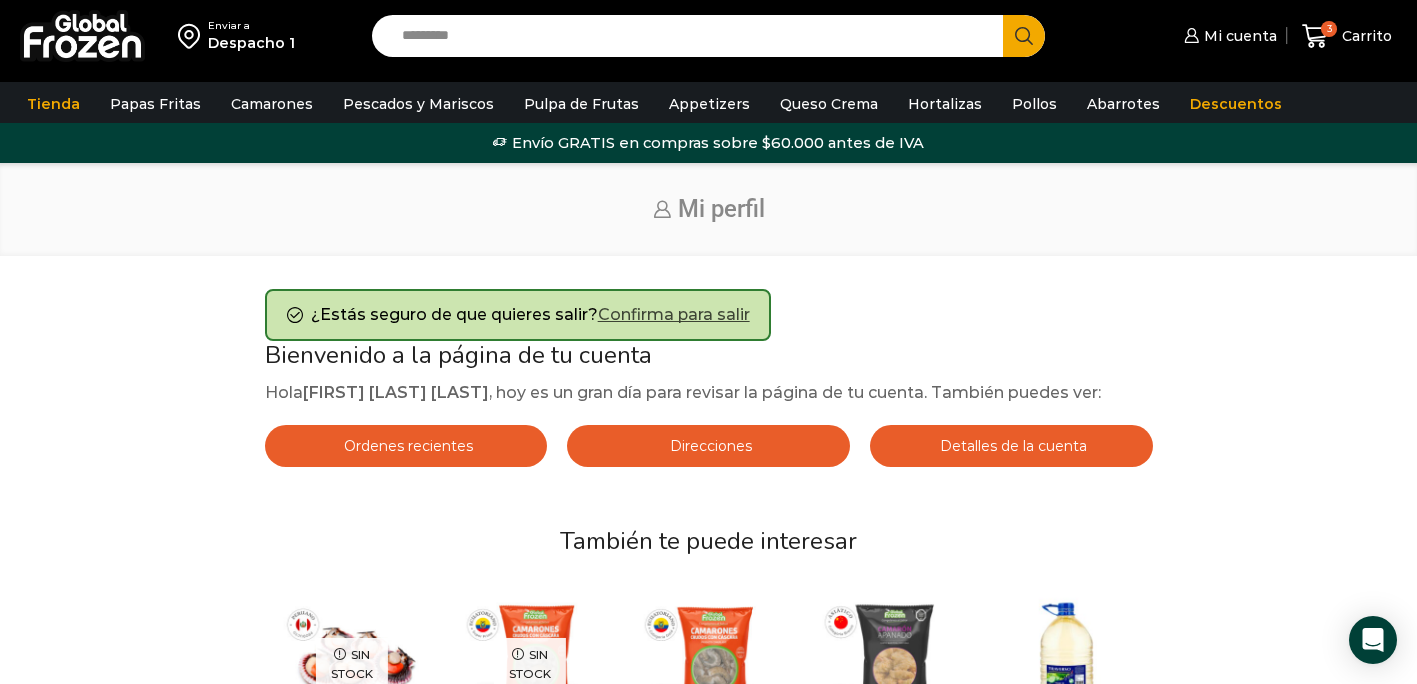 click on "Confirma para salir" at bounding box center [674, 314] 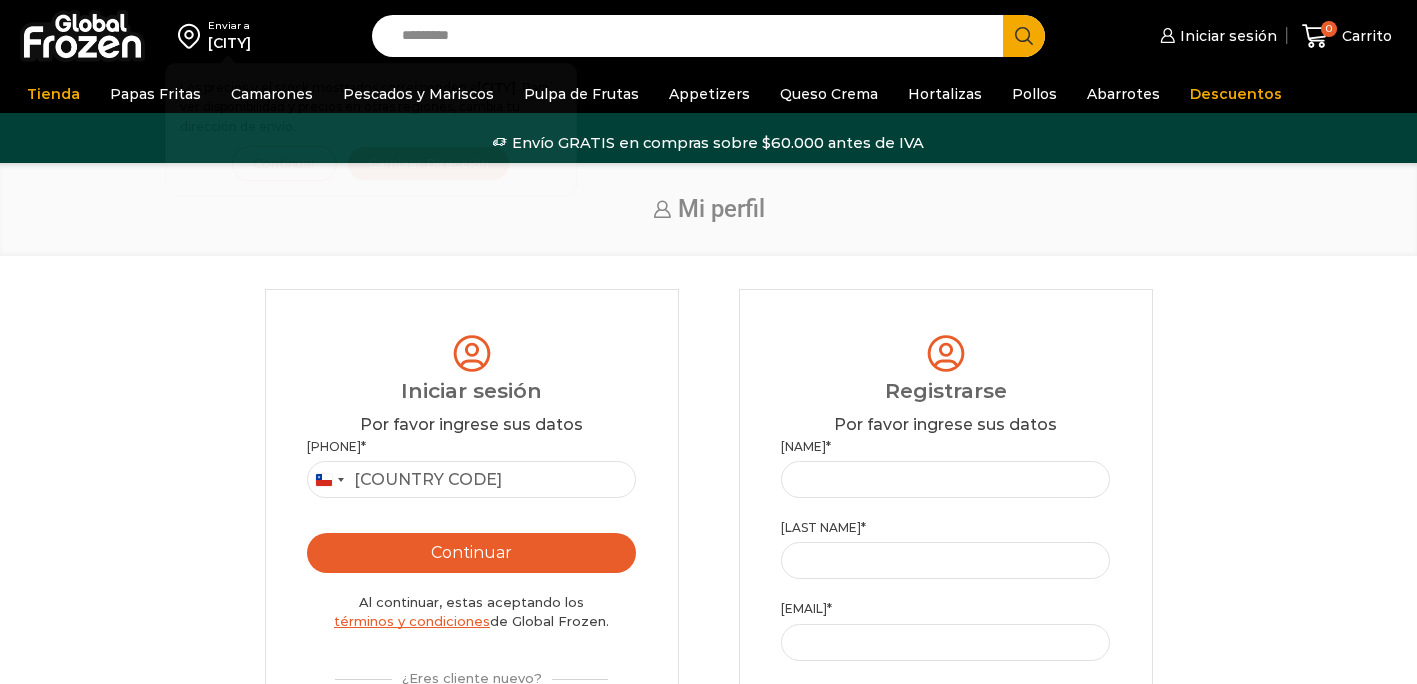 scroll, scrollTop: 0, scrollLeft: 0, axis: both 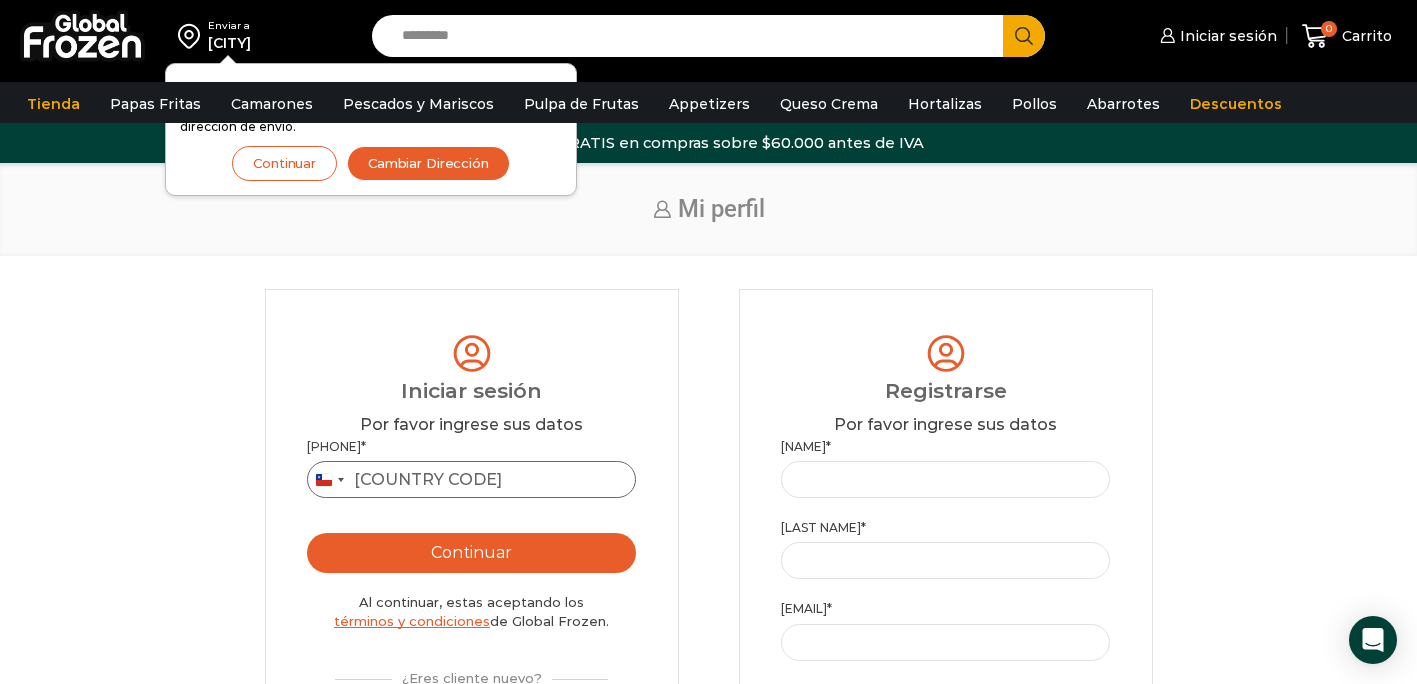 click on "Teléfono
*" at bounding box center (472, 479) 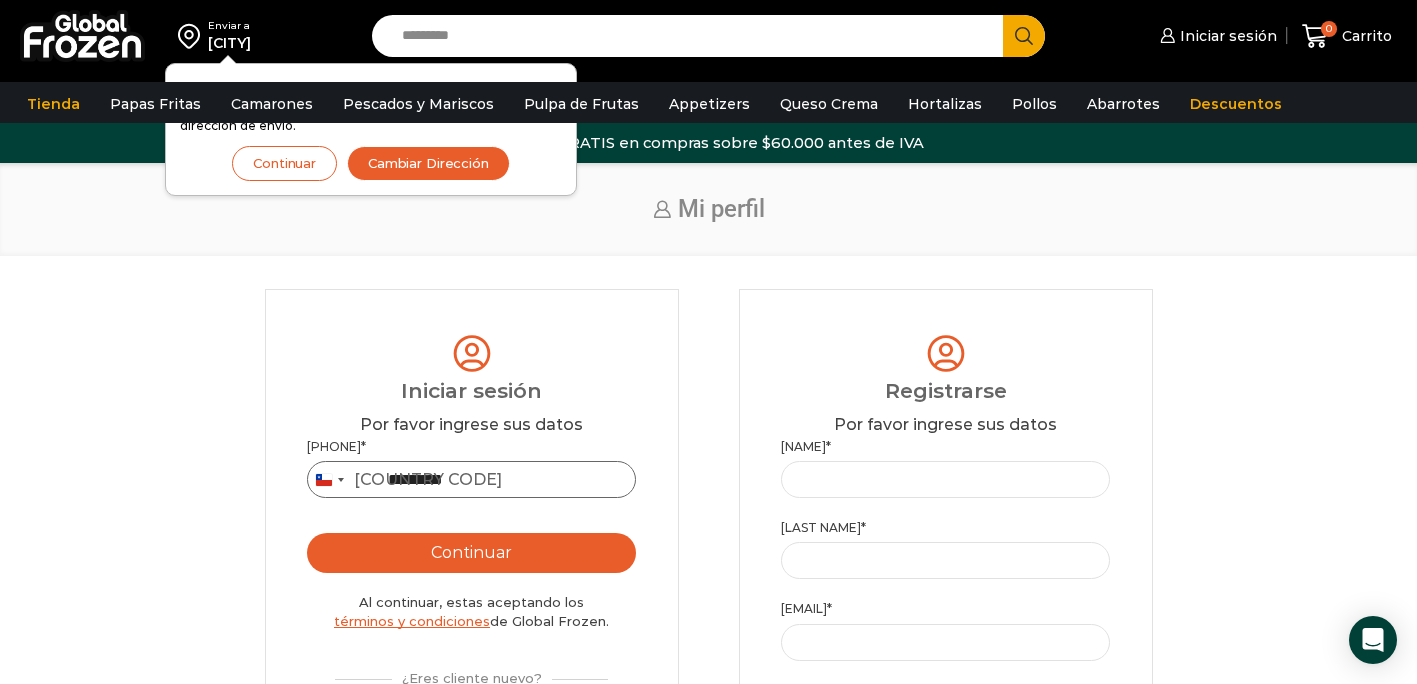 type on "*********" 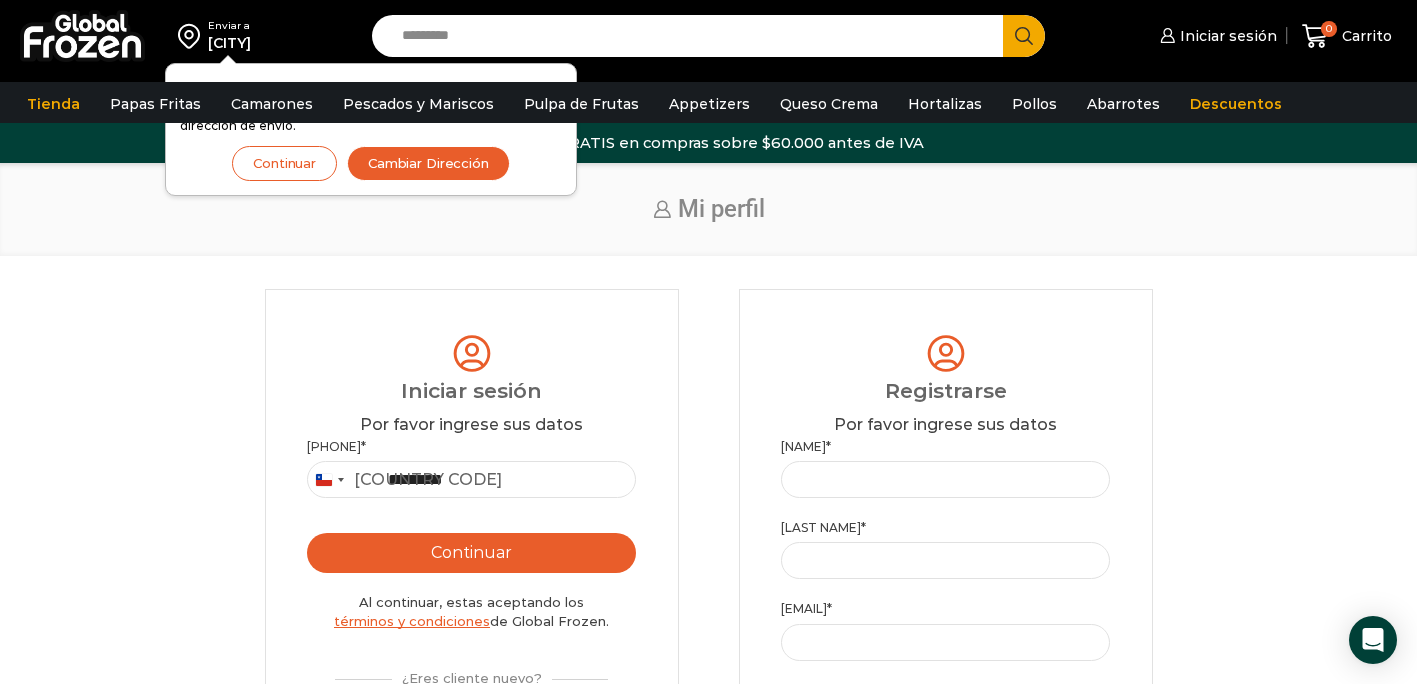 click on "Continuar" at bounding box center (472, 553) 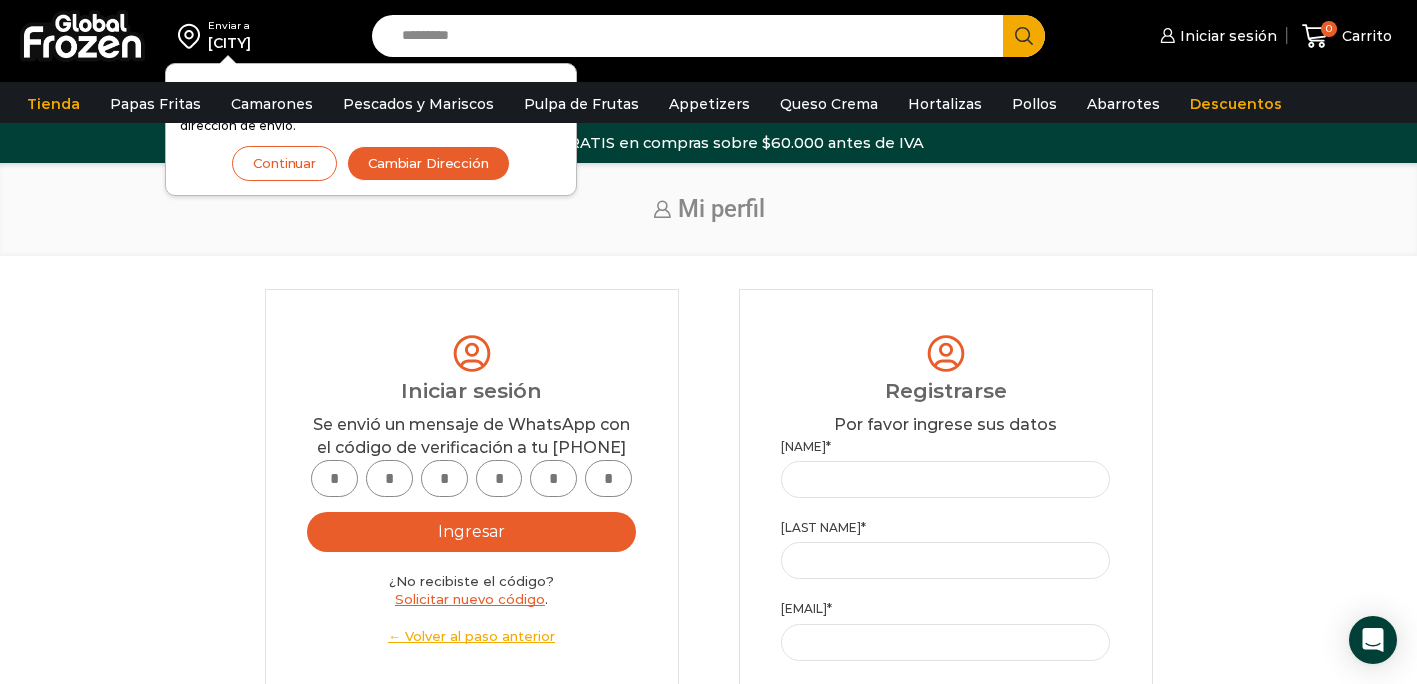 click at bounding box center [334, 478] 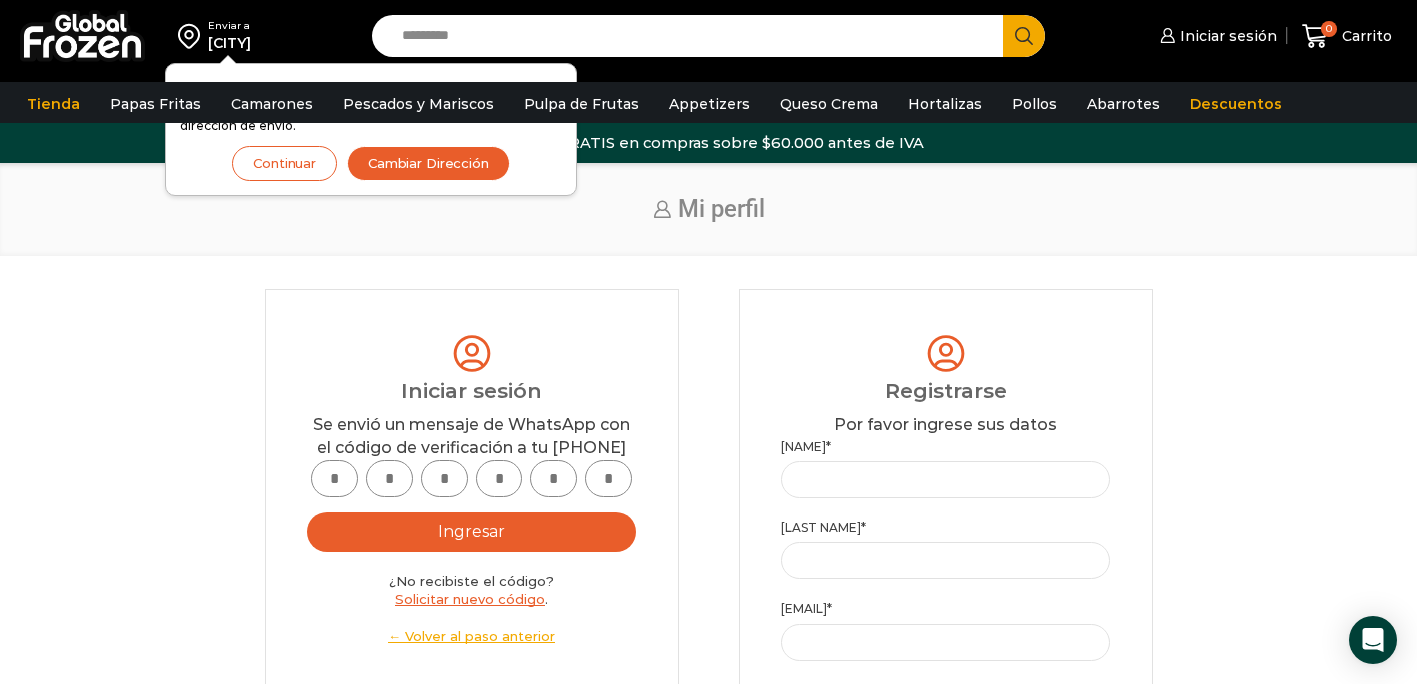 type on "*" 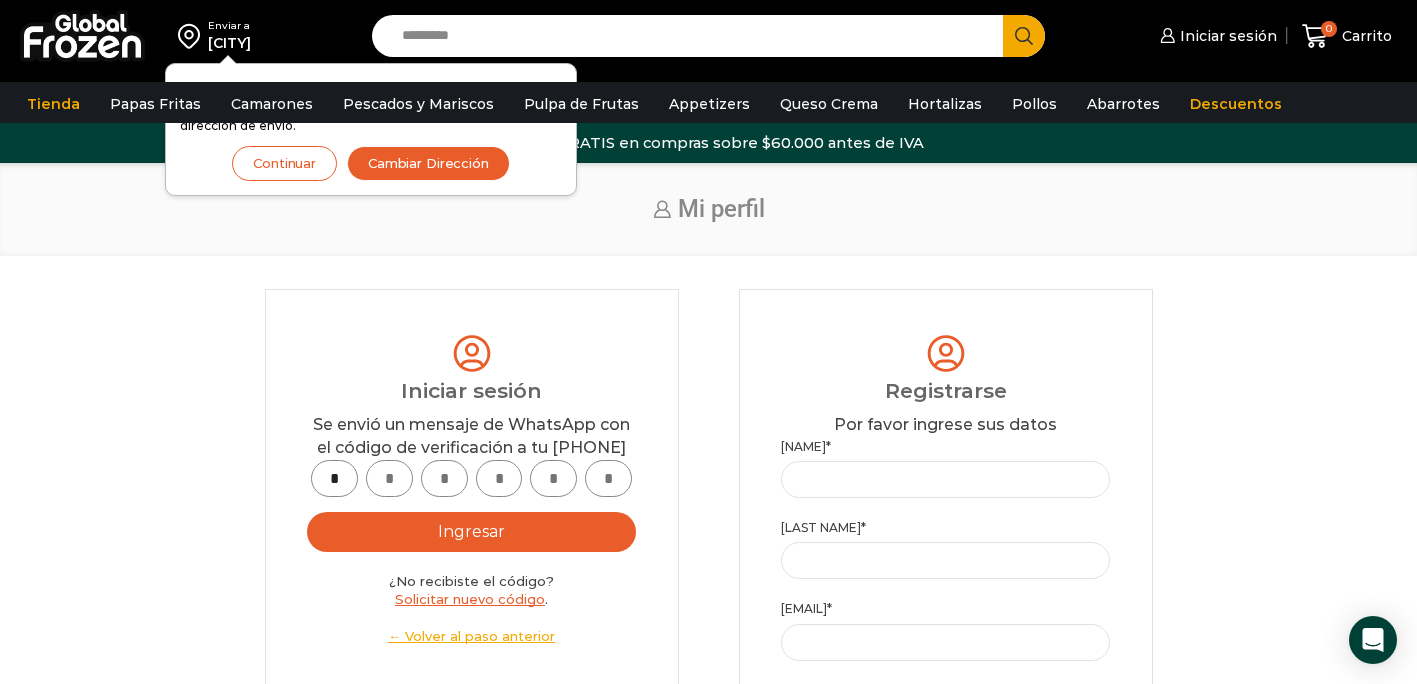 type on "*" 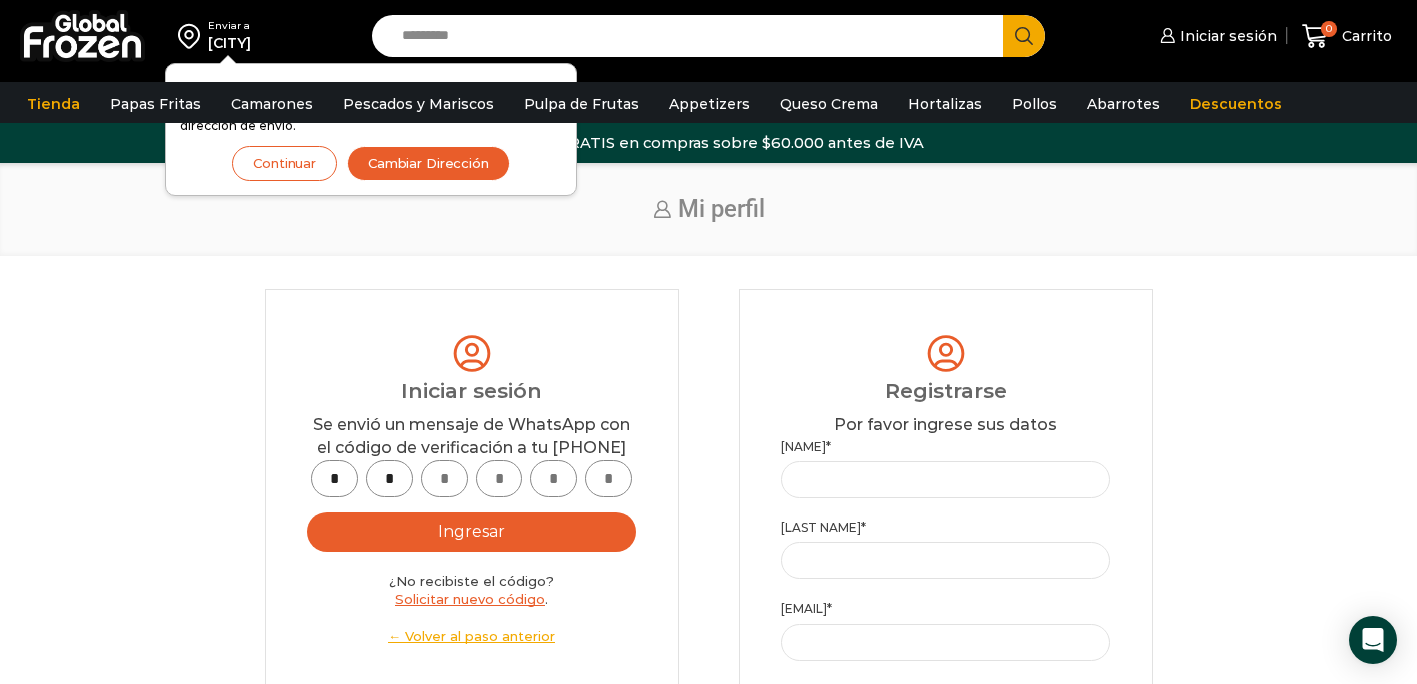 type on "*" 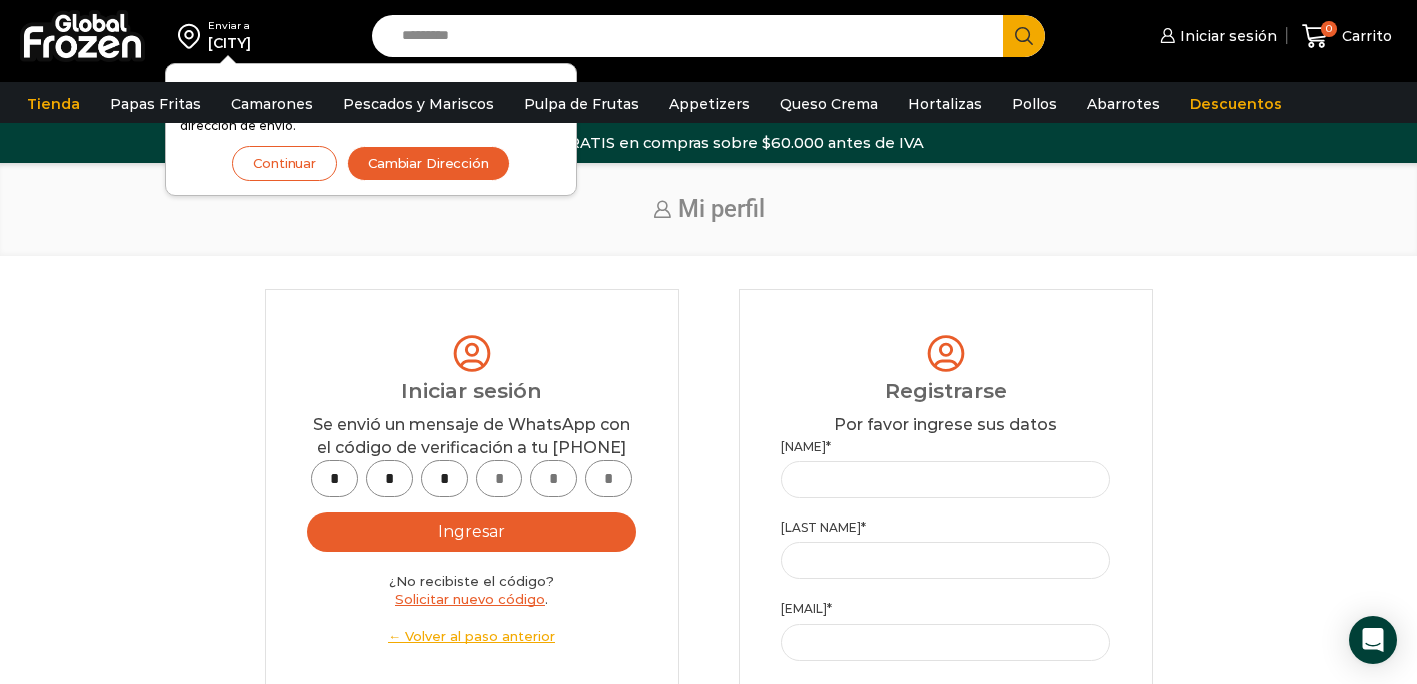 type on "*" 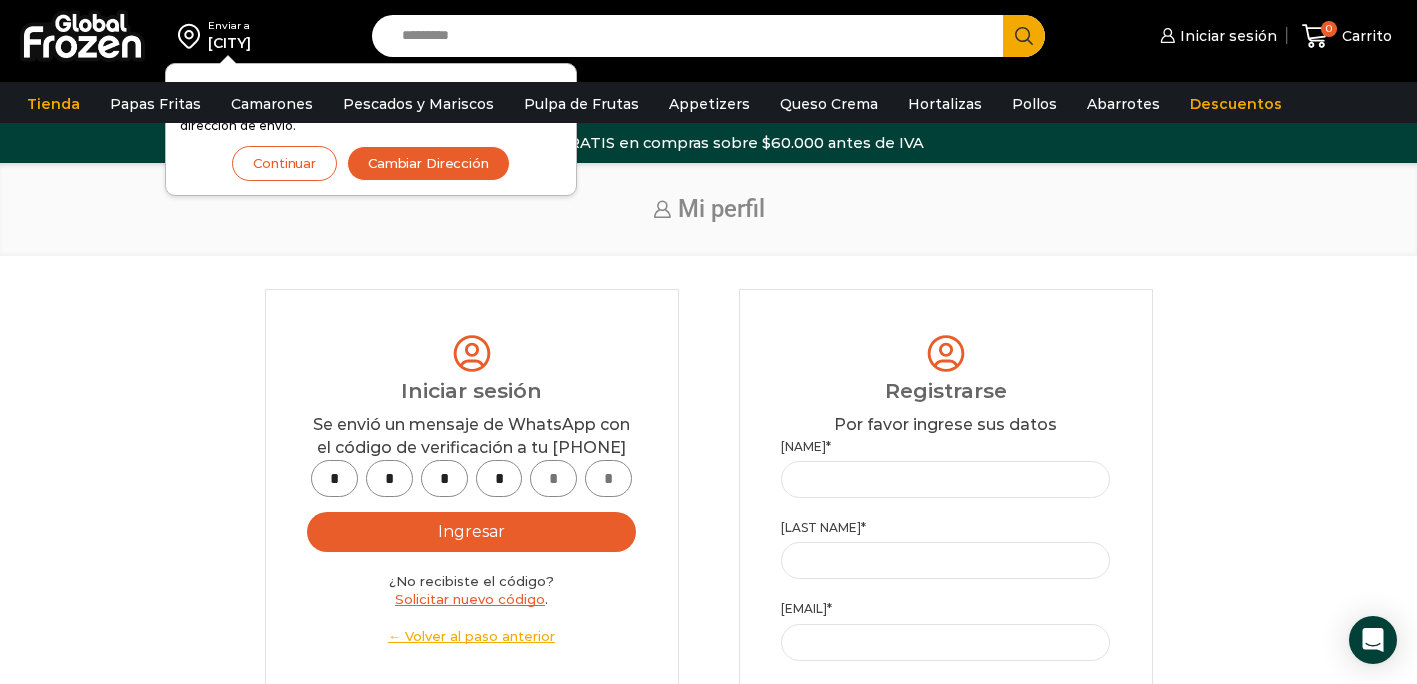 type on "*" 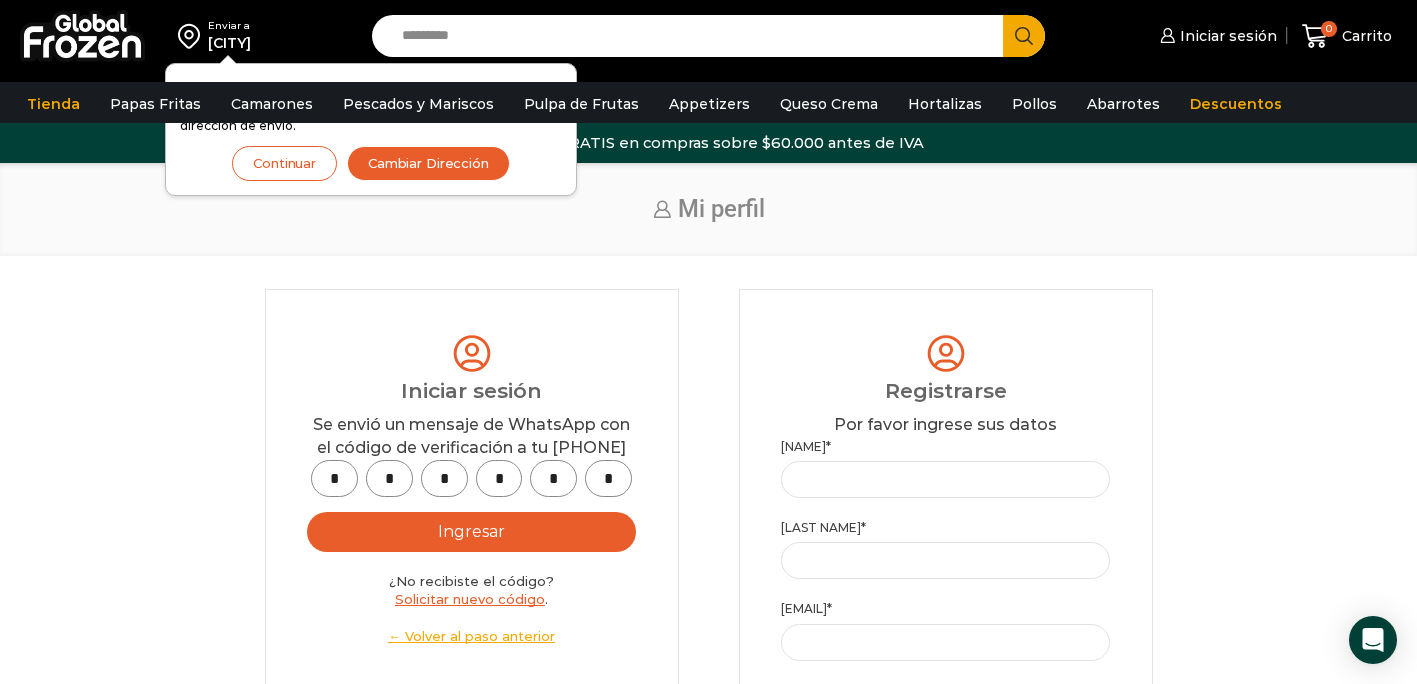 type on "*" 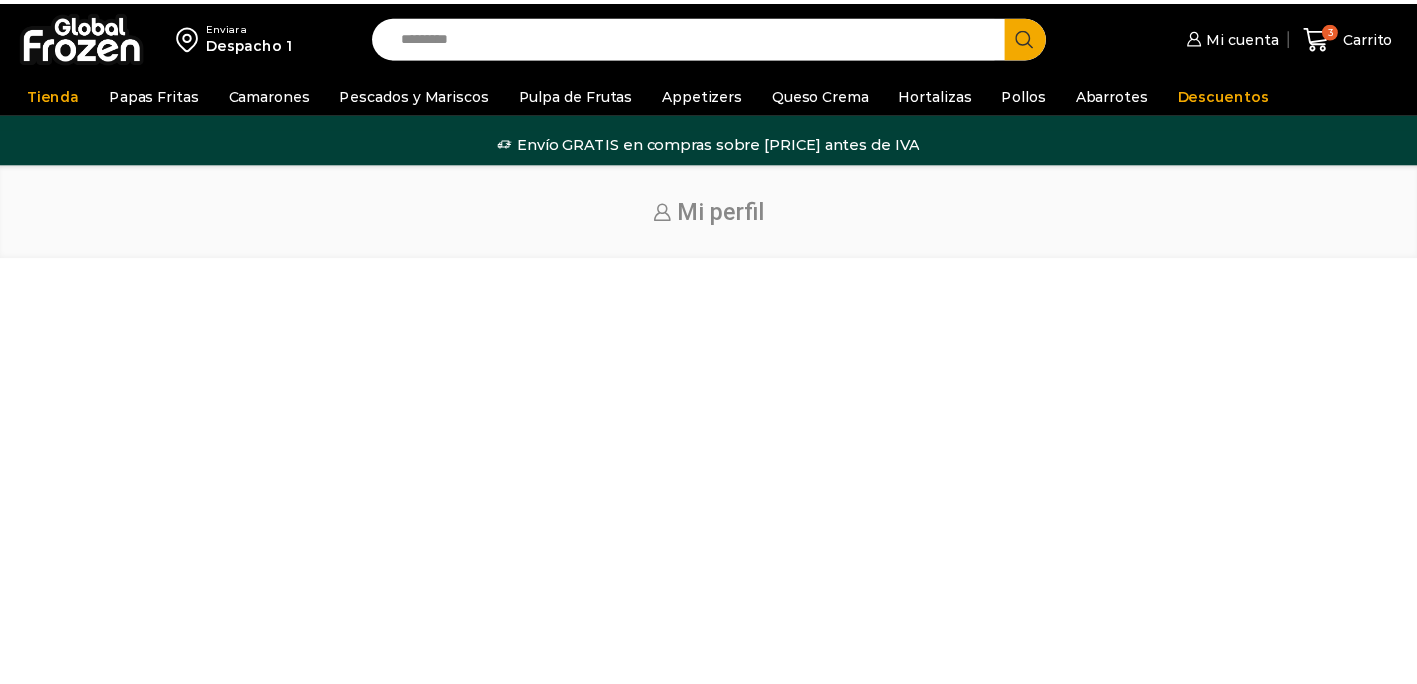 scroll, scrollTop: 0, scrollLeft: 0, axis: both 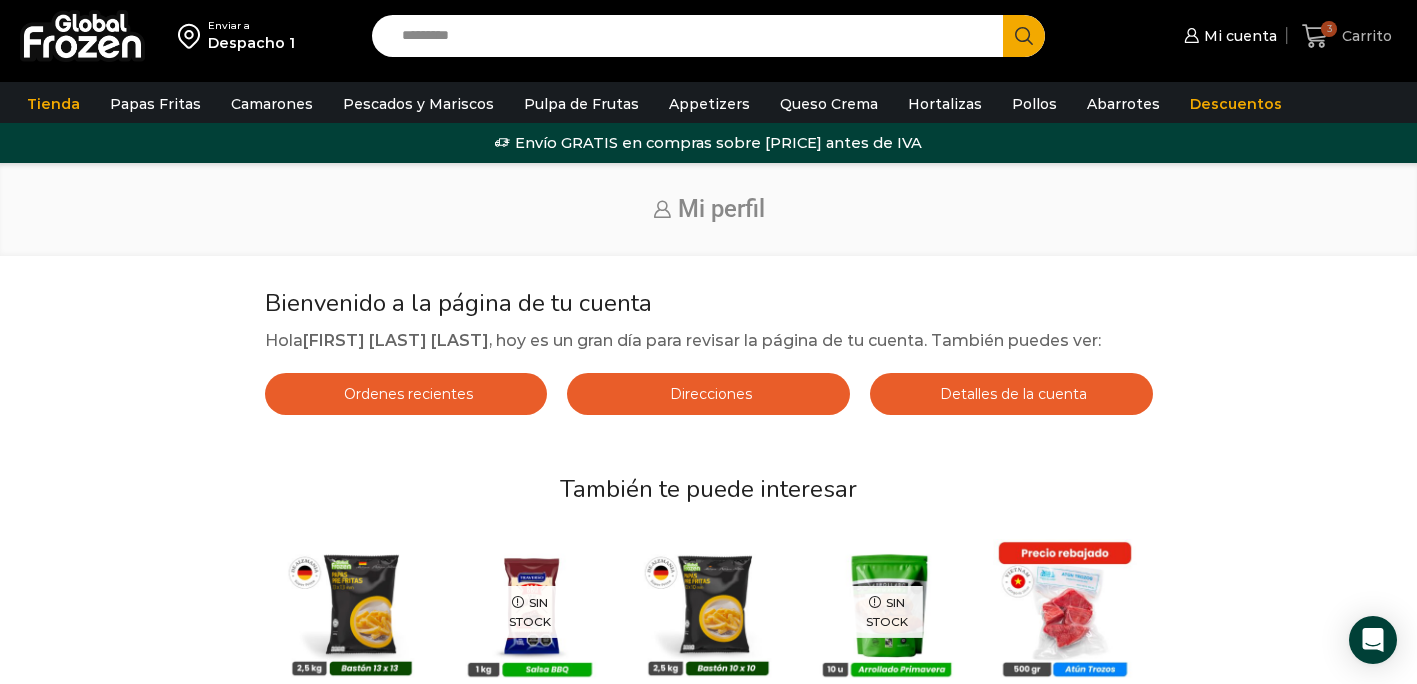 click on "3" at bounding box center [1319, 36] 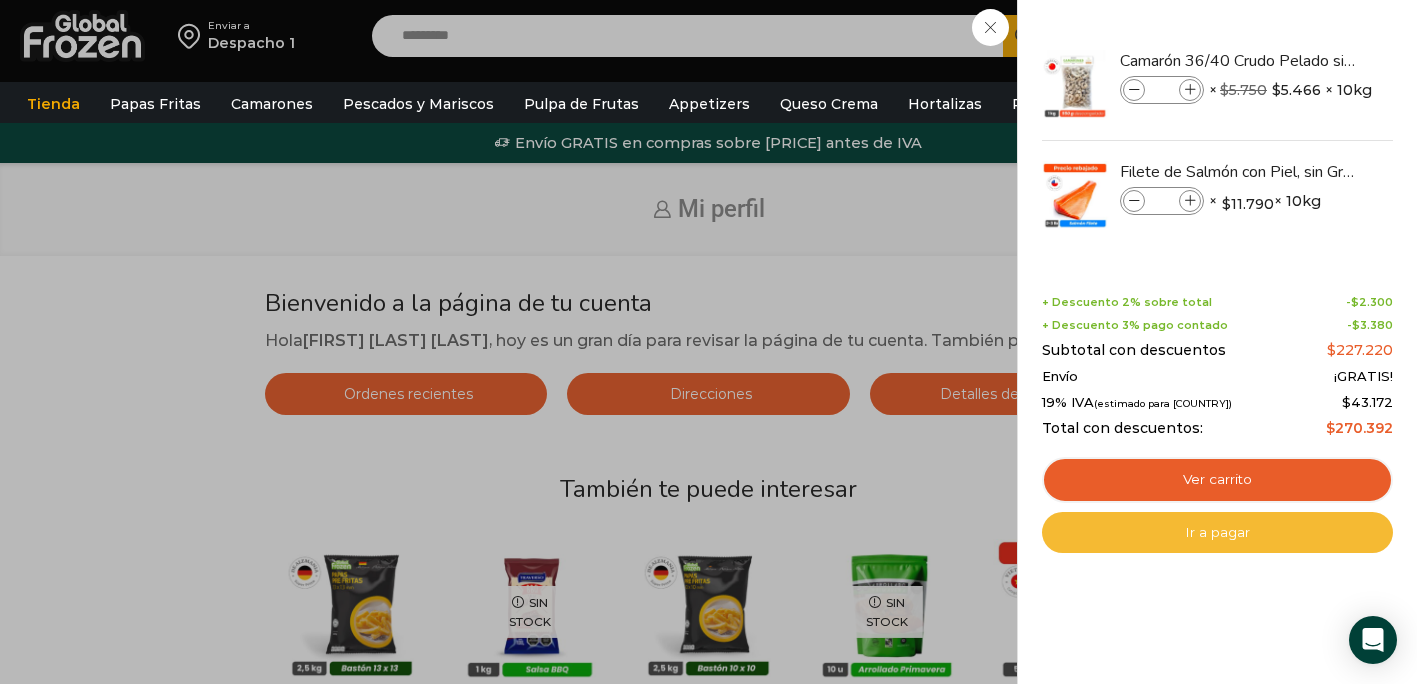 click on "Ir a pagar" at bounding box center (1217, 533) 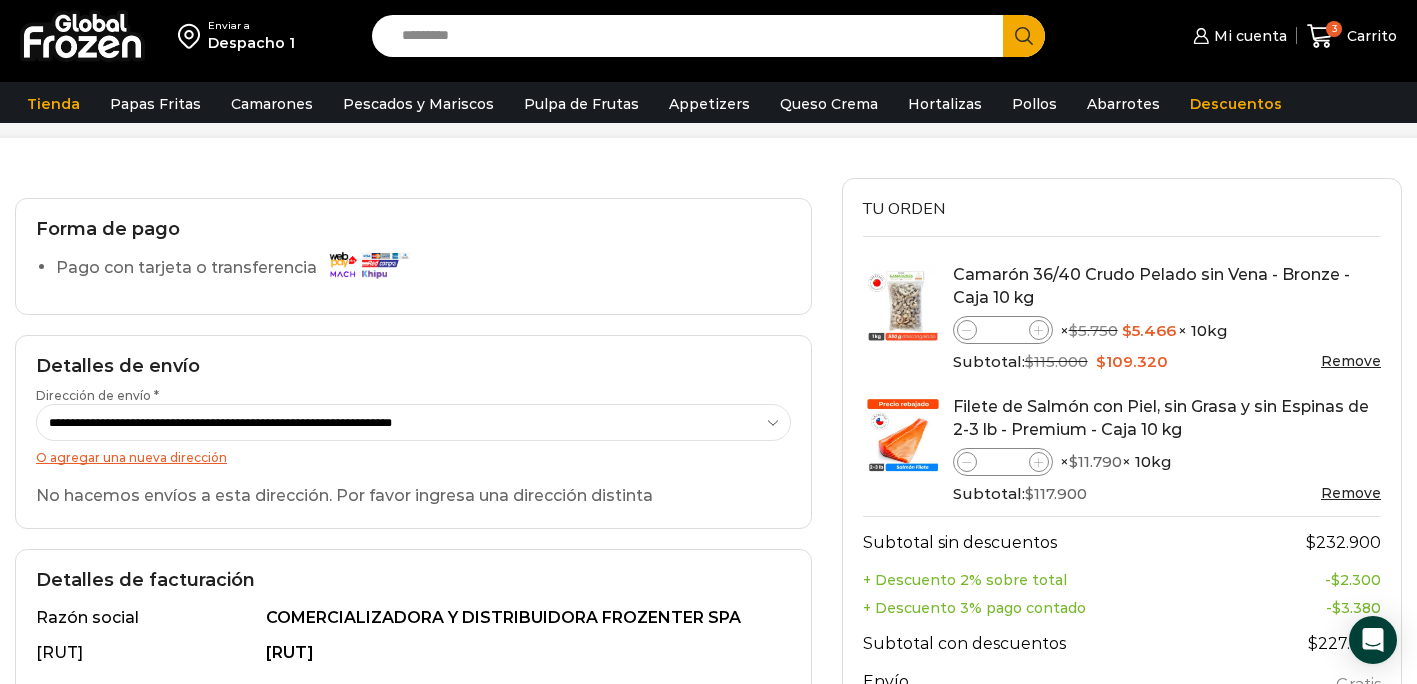 scroll, scrollTop: 0, scrollLeft: 0, axis: both 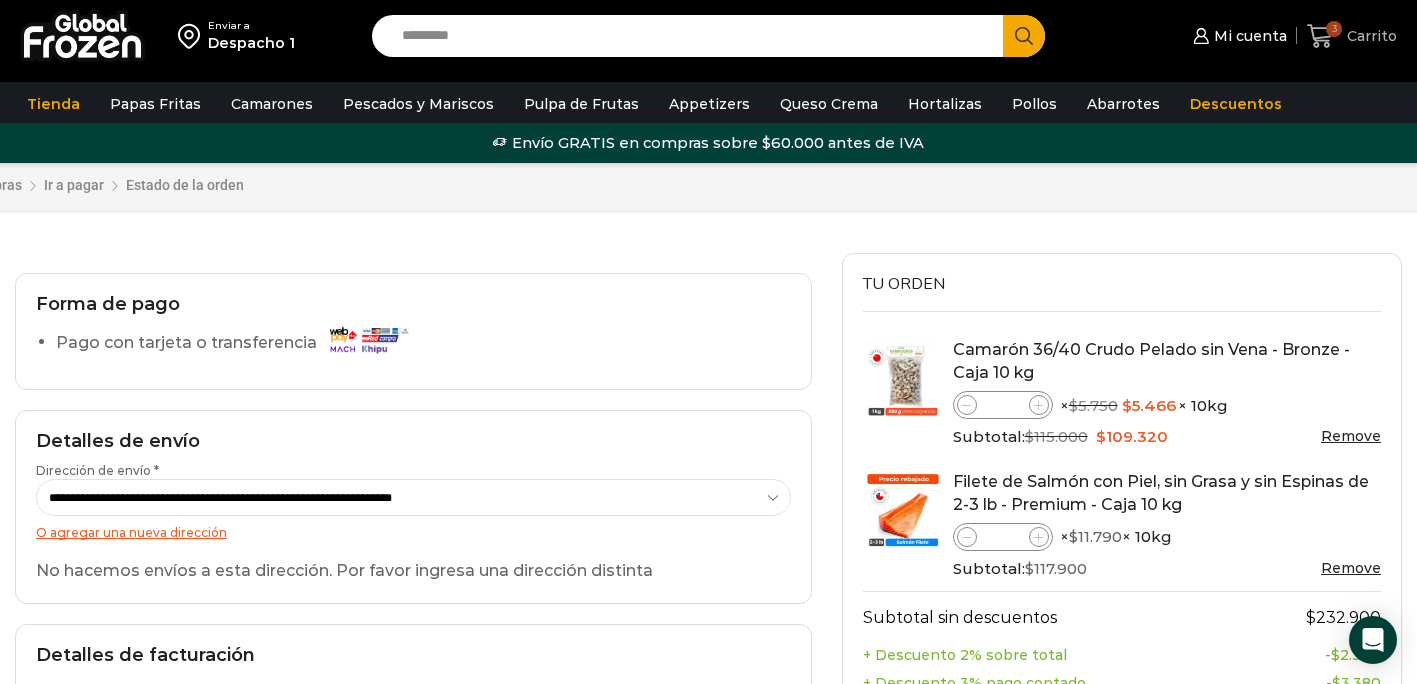 click on "Carrito" at bounding box center [1369, 36] 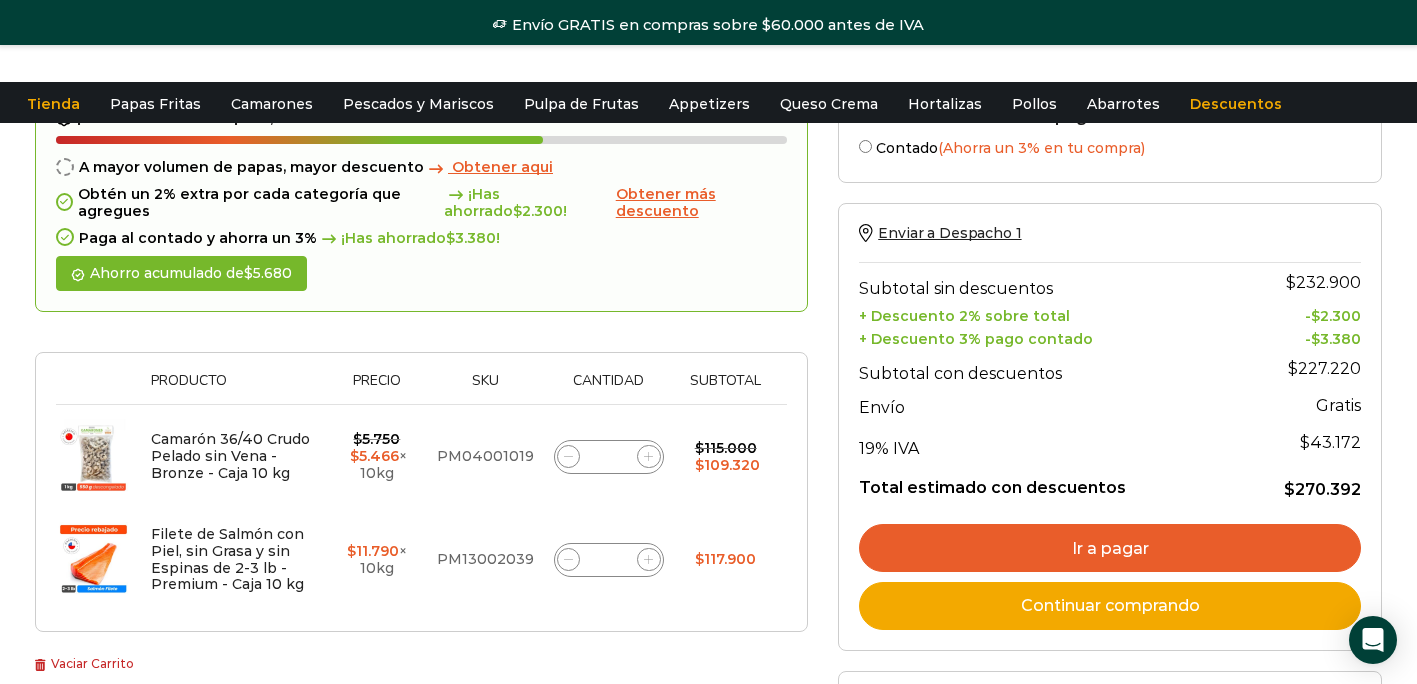 scroll, scrollTop: 0, scrollLeft: 0, axis: both 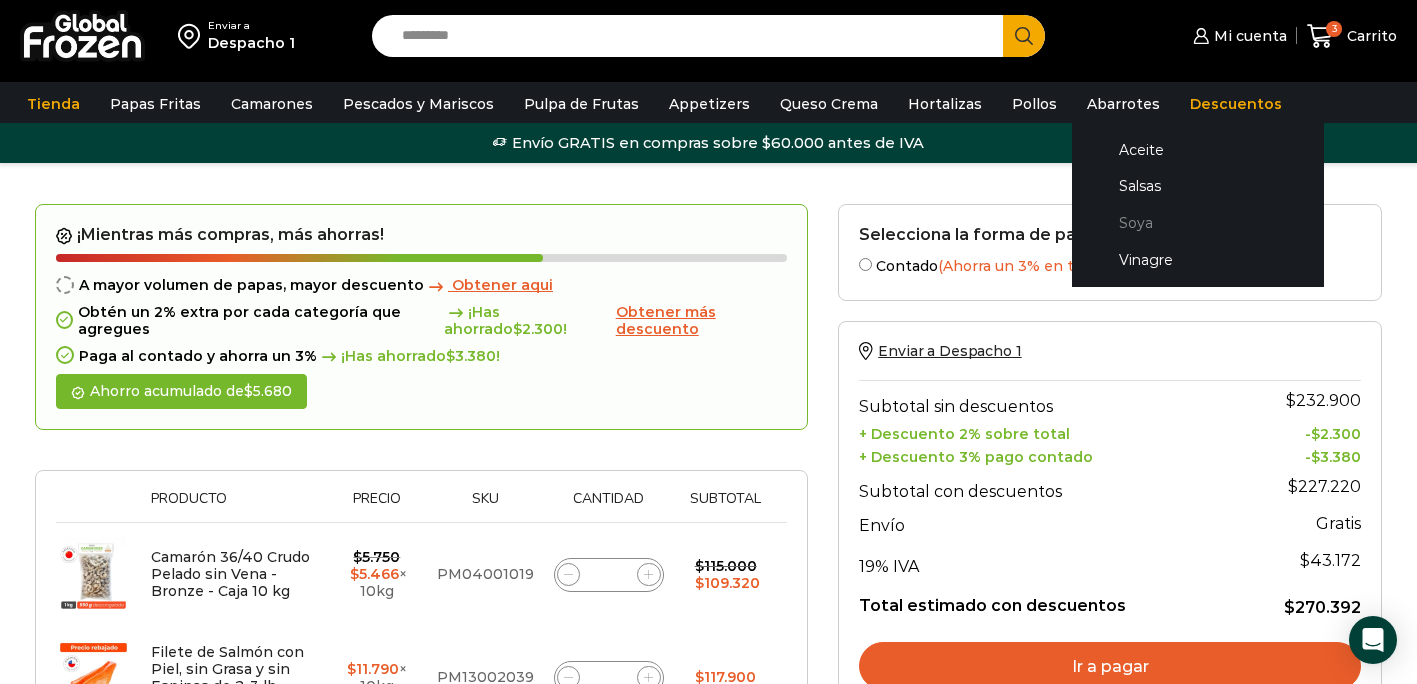 click on "Soya" at bounding box center (1198, 223) 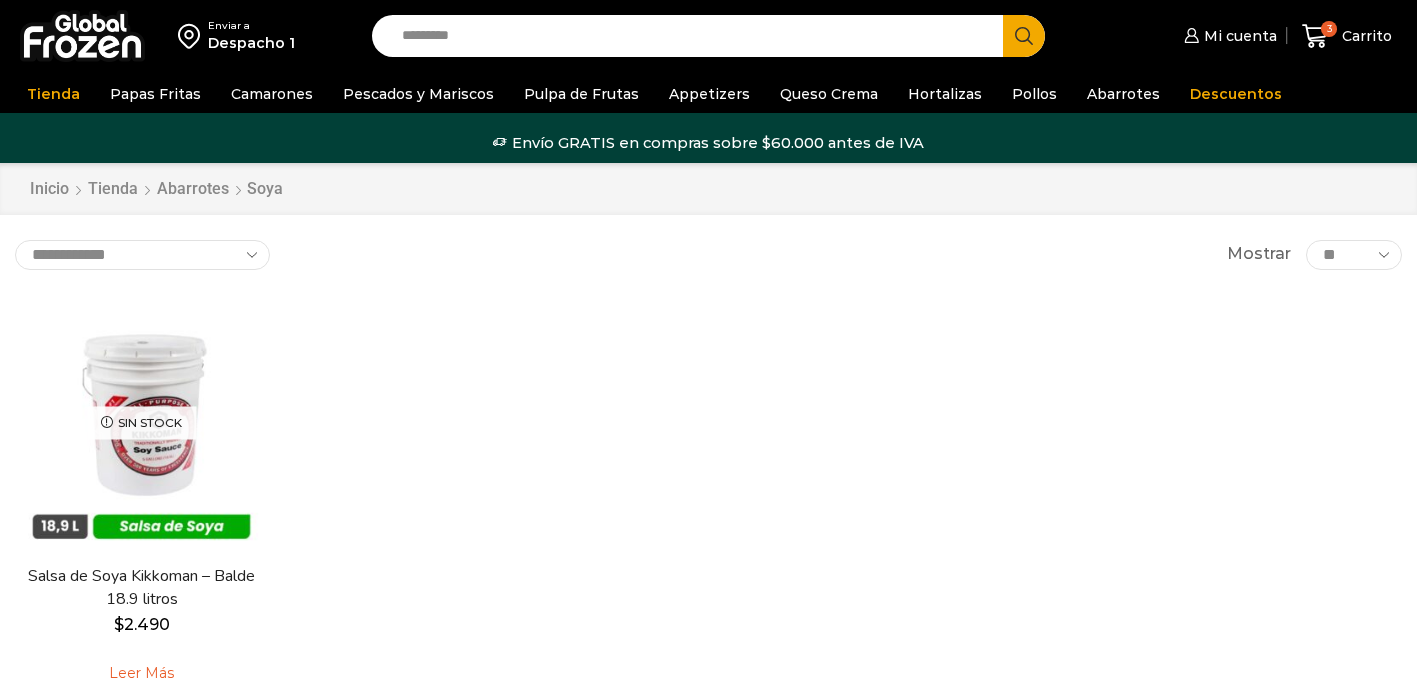 scroll, scrollTop: 0, scrollLeft: 0, axis: both 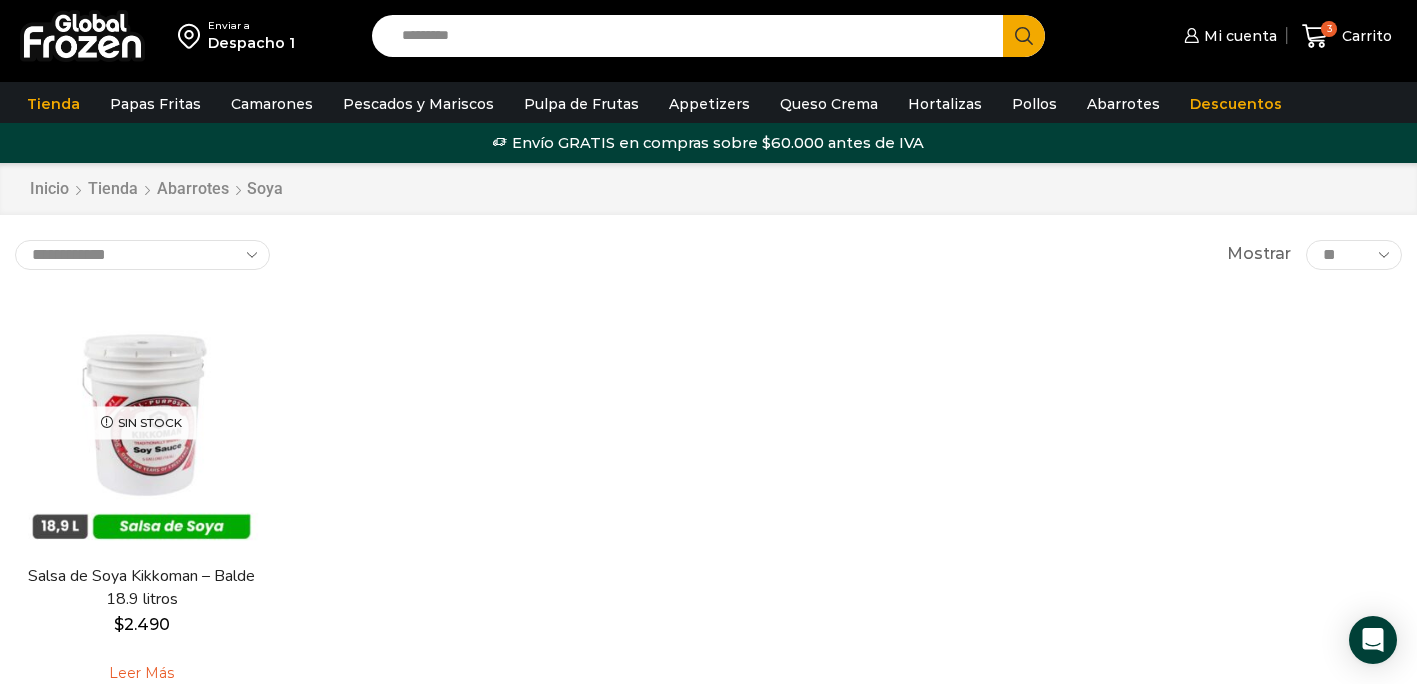 click on "**********" at bounding box center (708, 481) 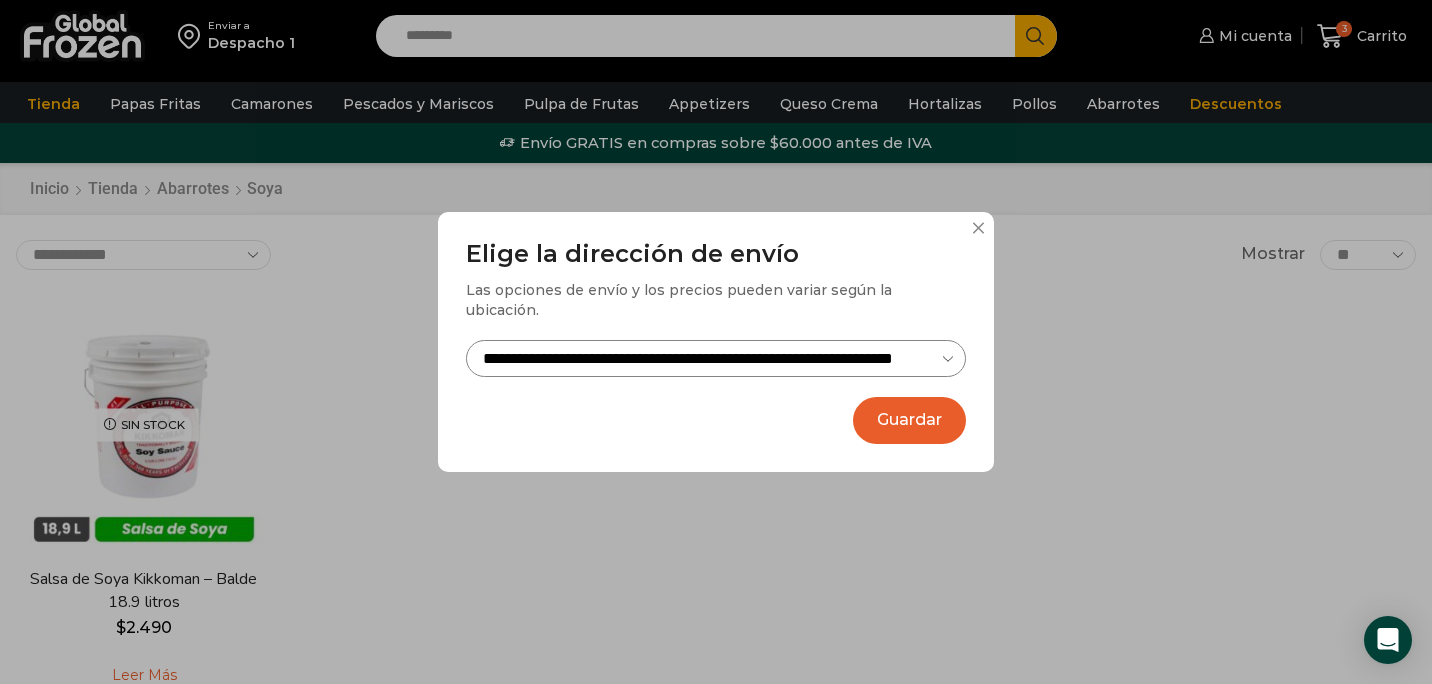 click on "**********" at bounding box center [716, 358] 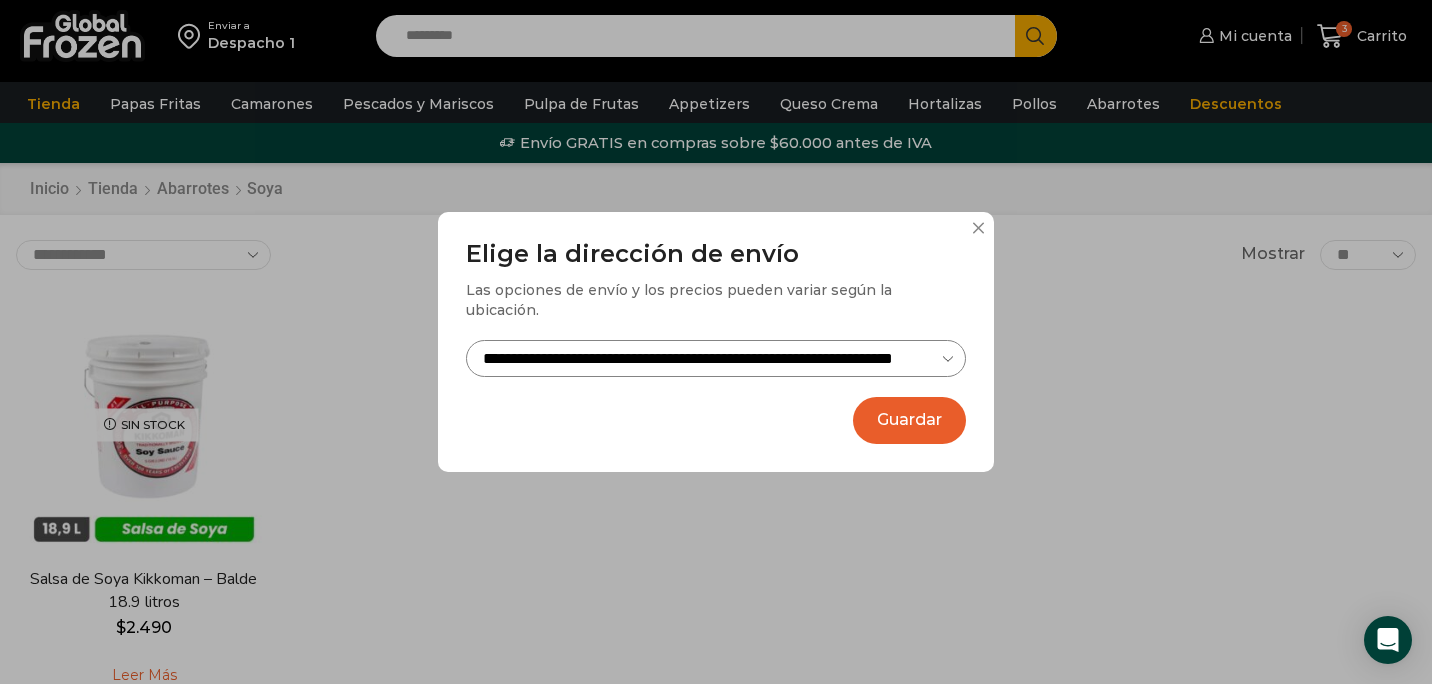 click at bounding box center (978, 228) 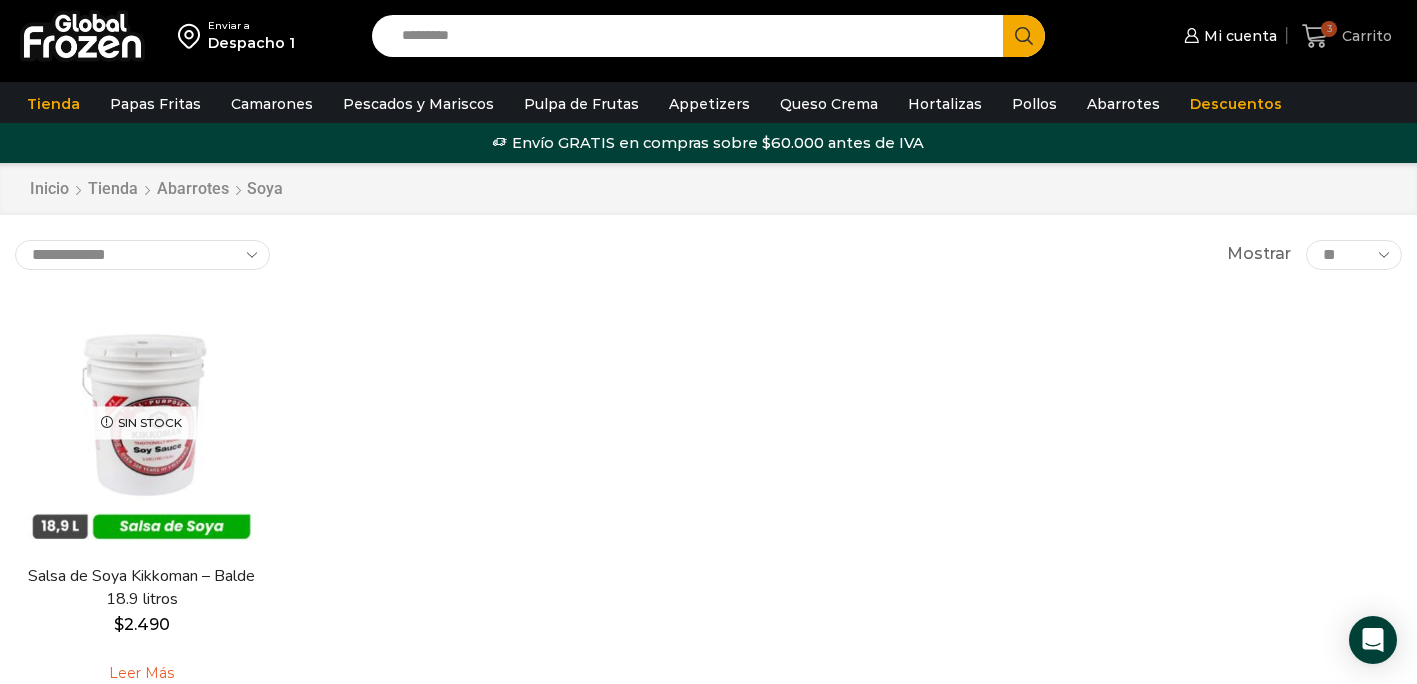 click at bounding box center (1315, 36) 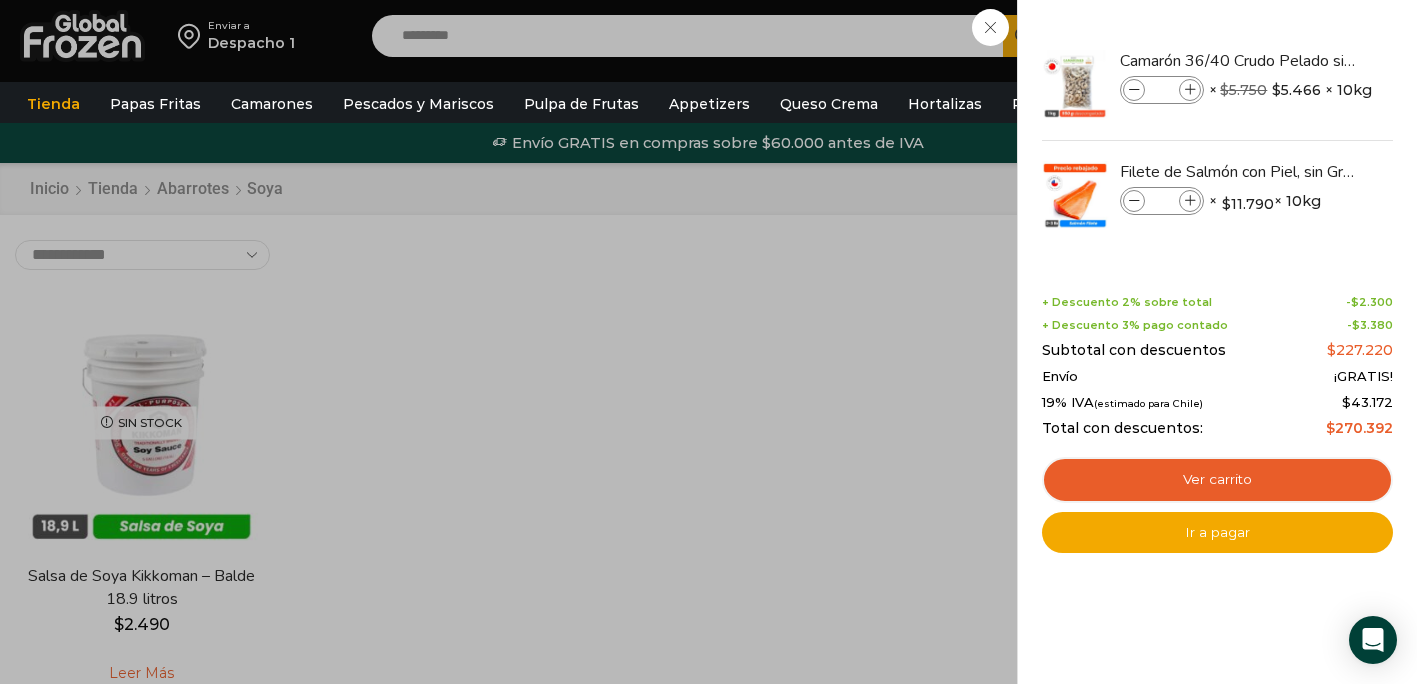 click on "3
Carrito
3
3
Shopping Cart
*
$" at bounding box center (1347, 36) 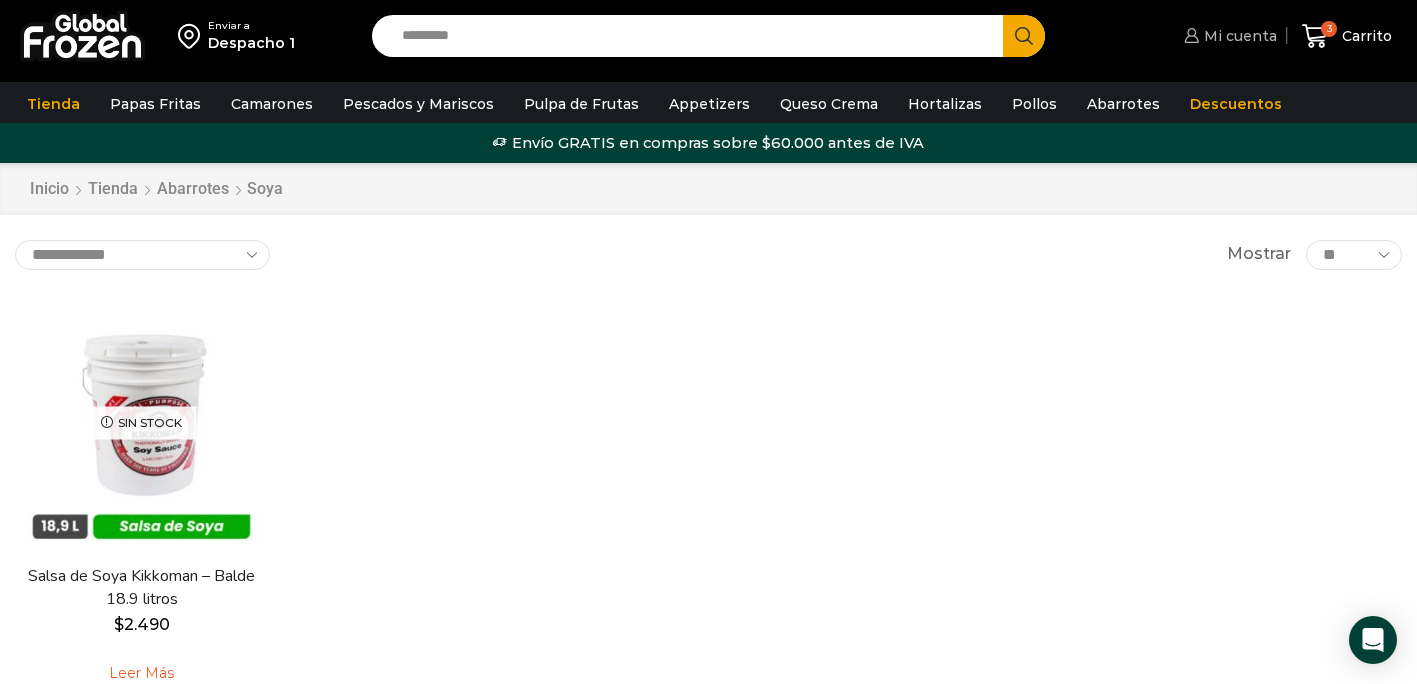 click on "Mi cuenta" at bounding box center [1238, 36] 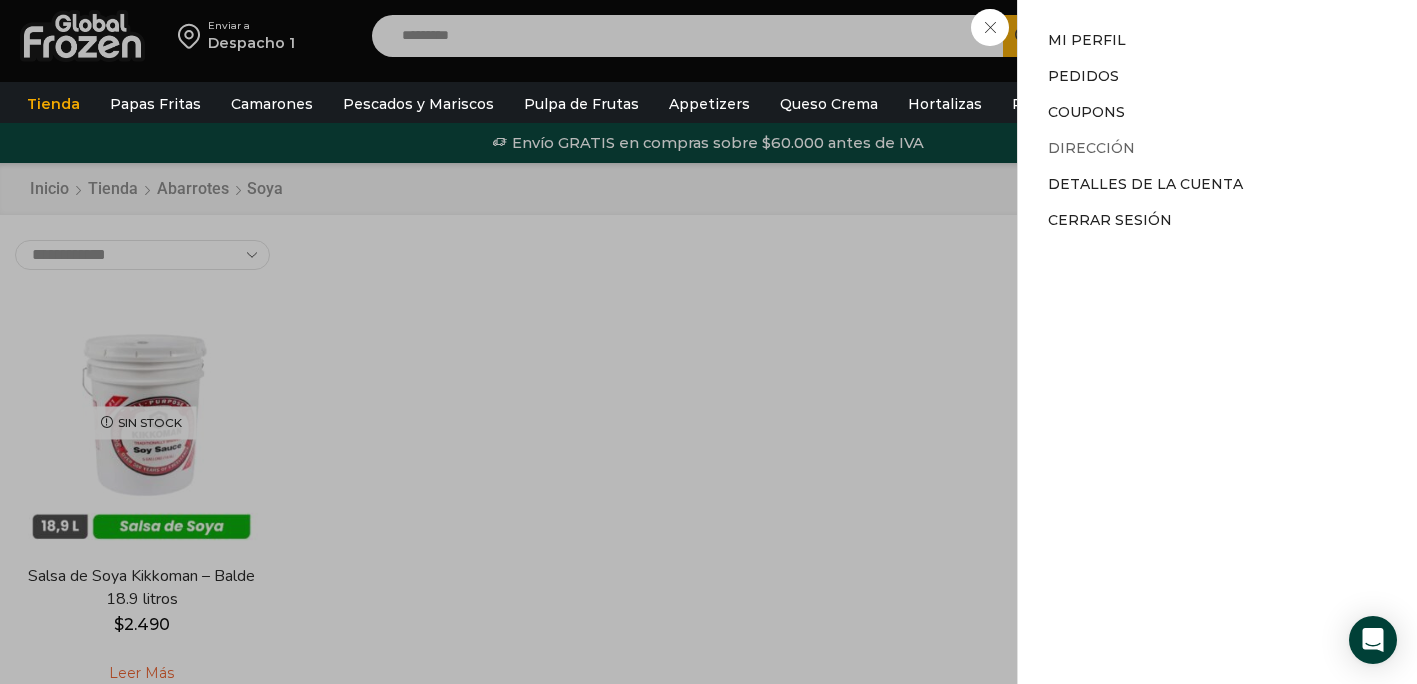 click on "Dirección" at bounding box center [1091, 148] 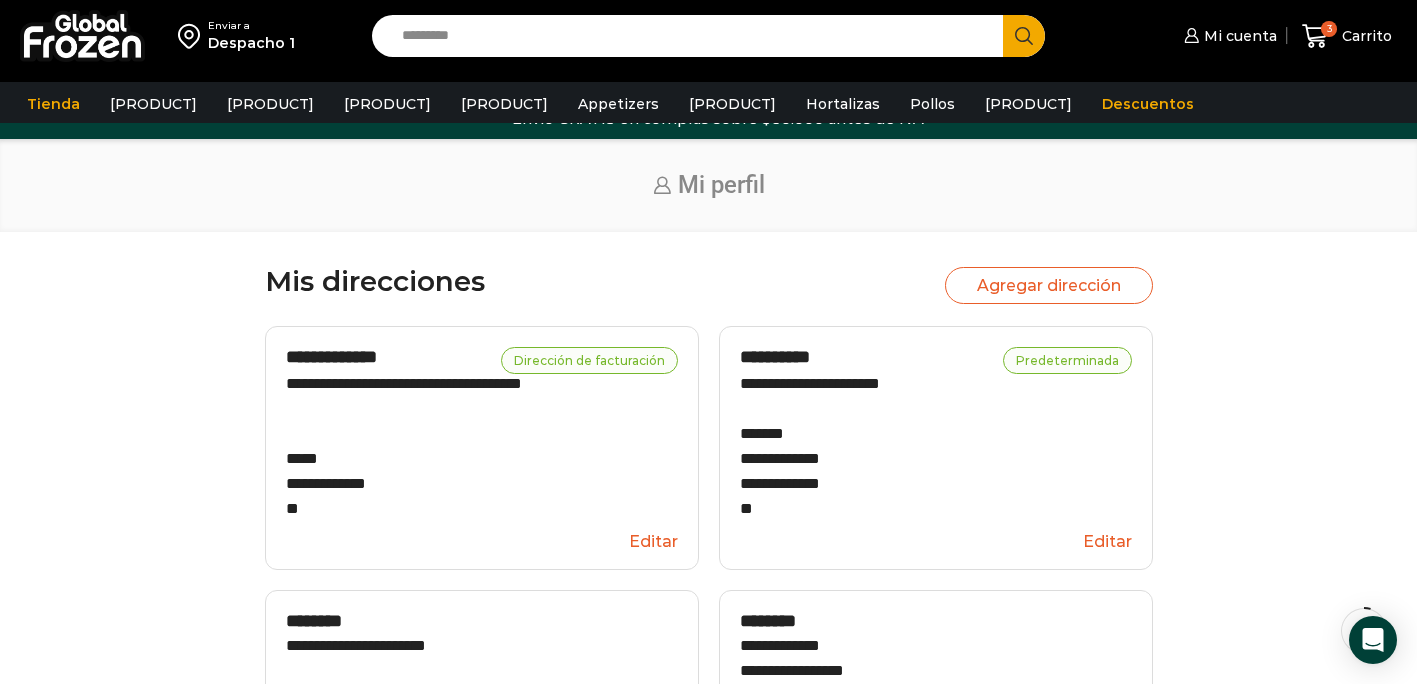 scroll, scrollTop: 29, scrollLeft: 0, axis: vertical 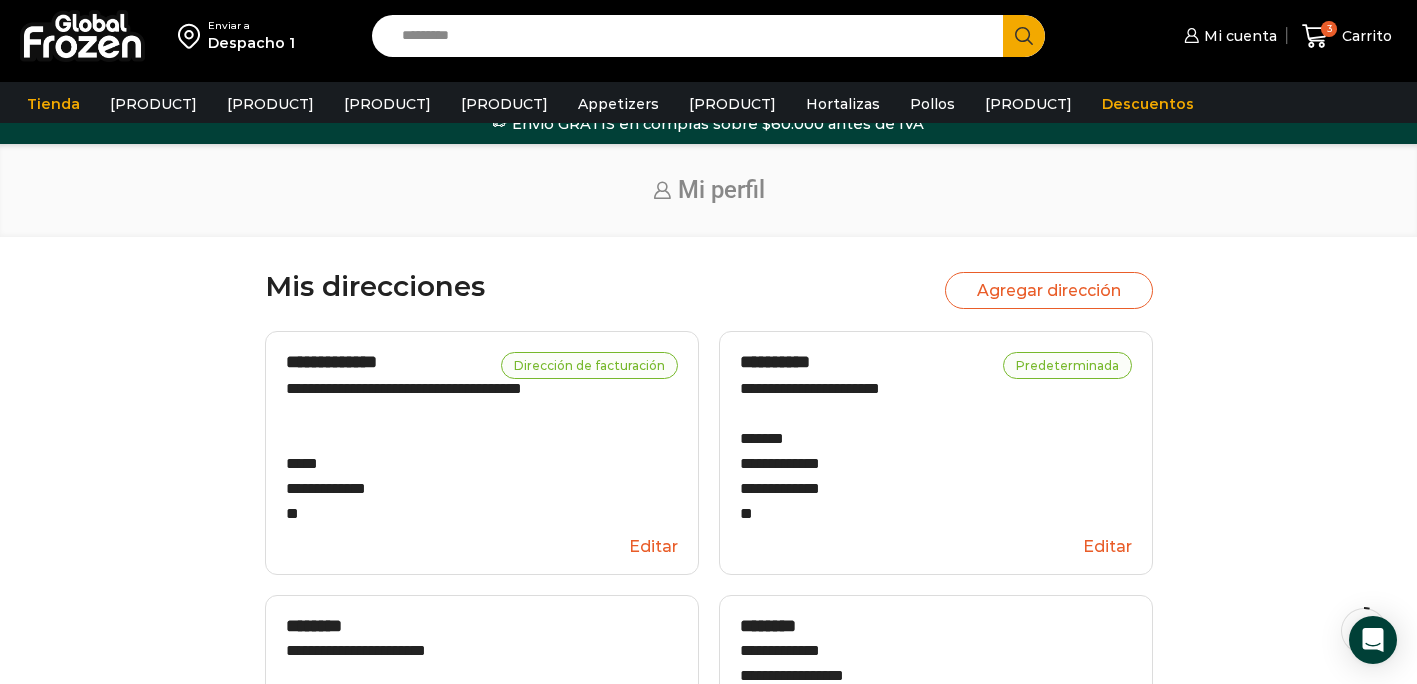 click on "Agregar dirección" at bounding box center (1049, 290) 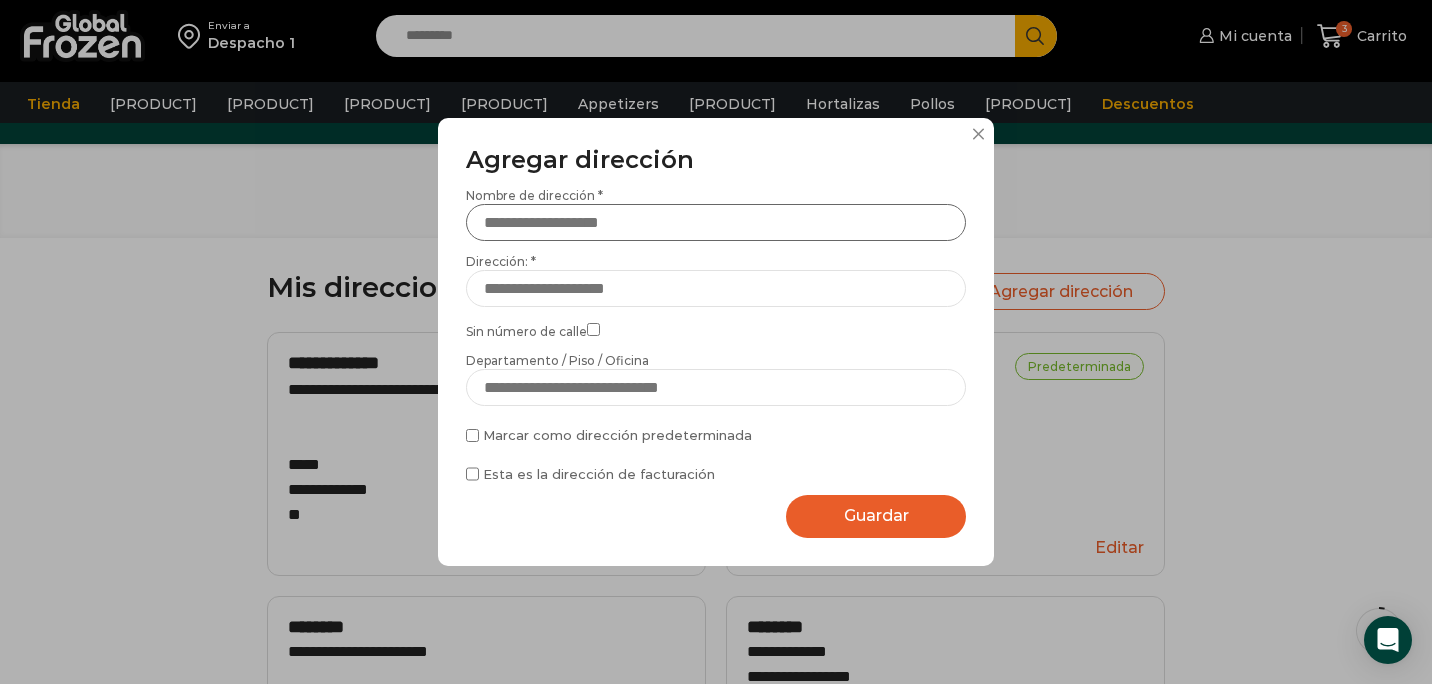 click on "Nombre de dirección *" at bounding box center [716, 222] 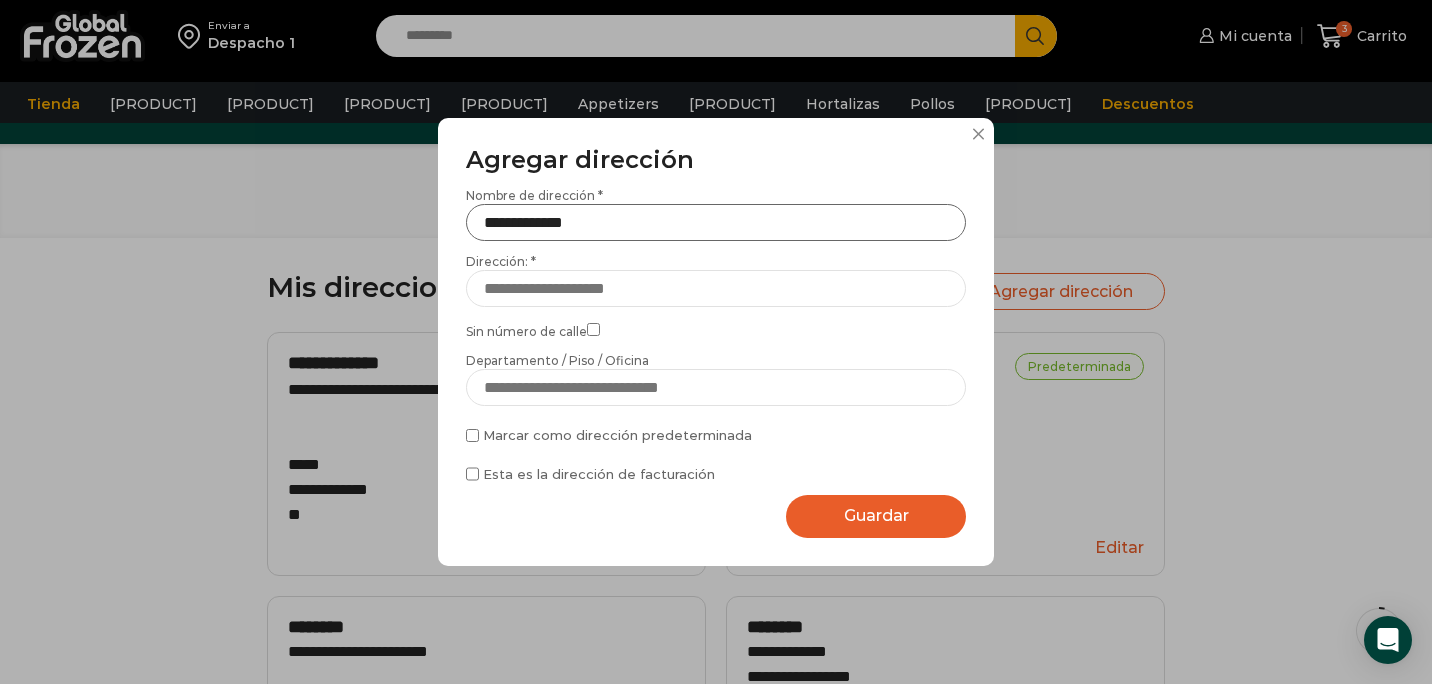 type on "**********" 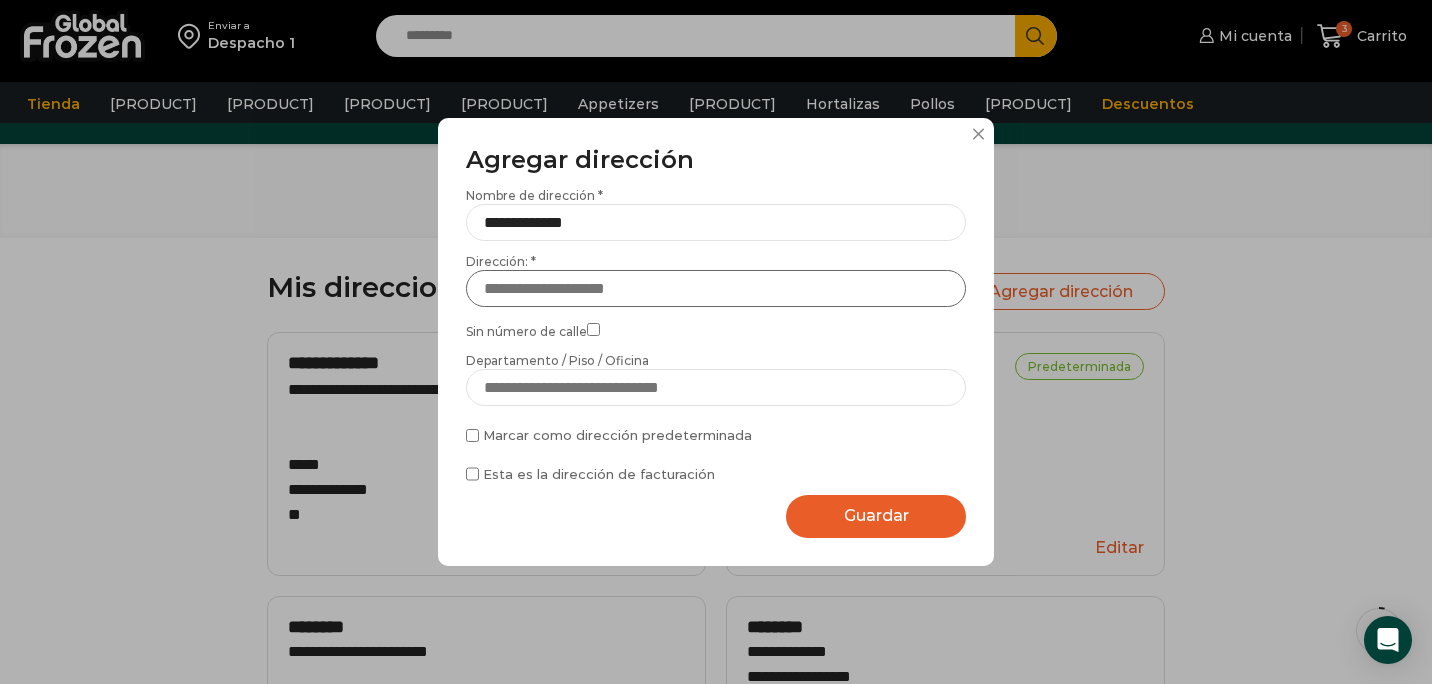 click on "Dirección: *" at bounding box center (716, 288) 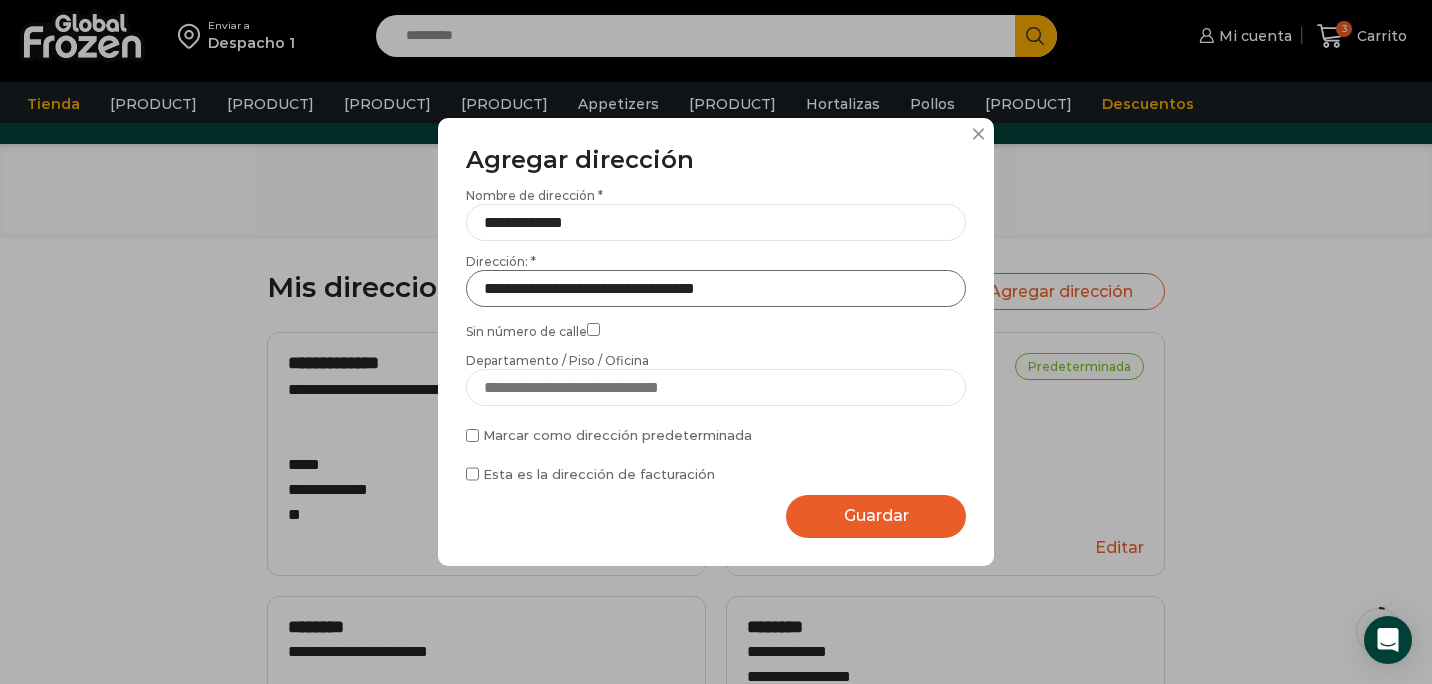 click on "**********" at bounding box center [716, 288] 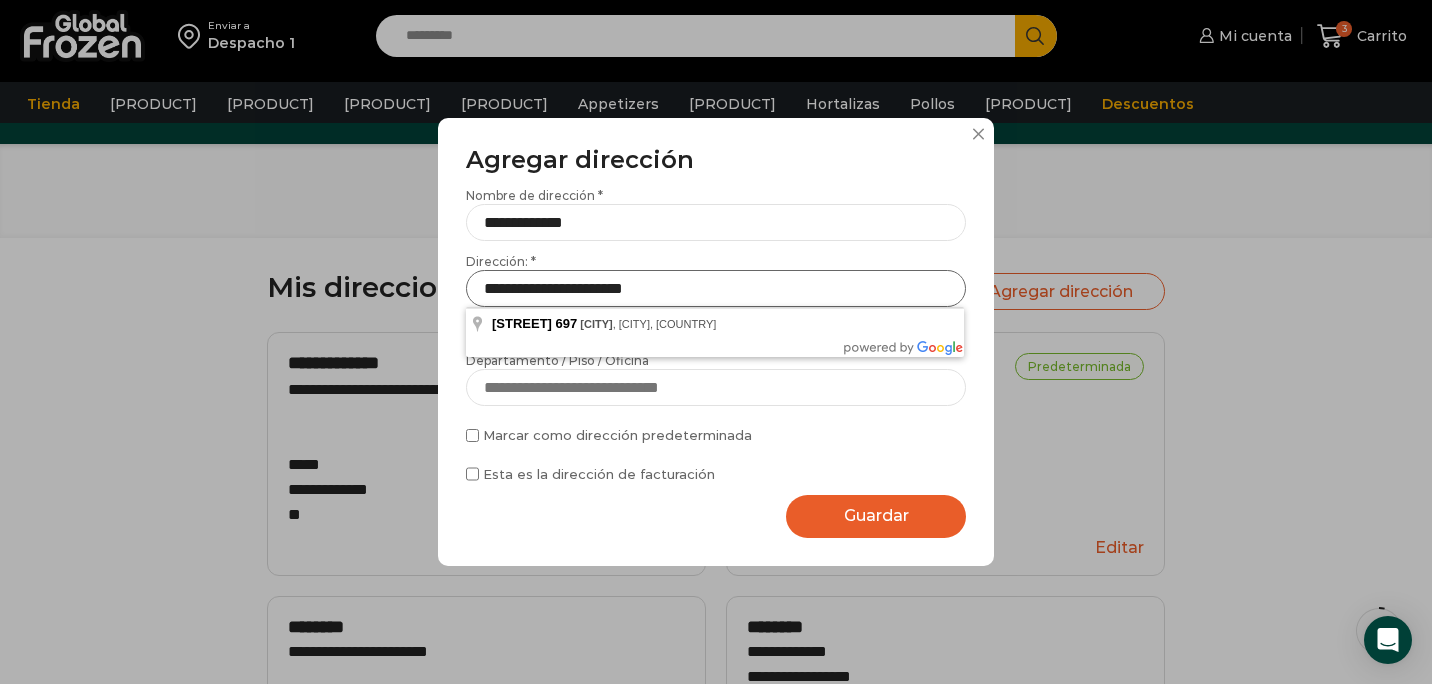 type on "**********" 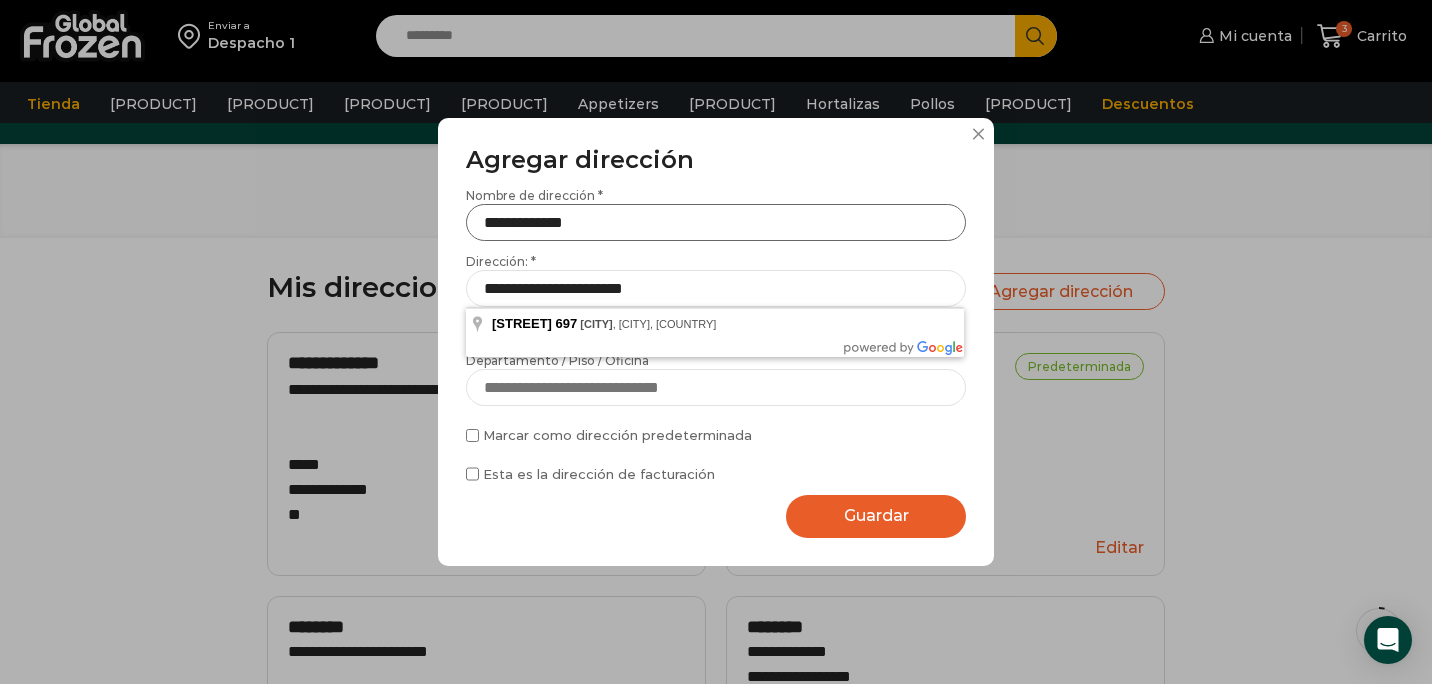 click on "**********" at bounding box center (716, 222) 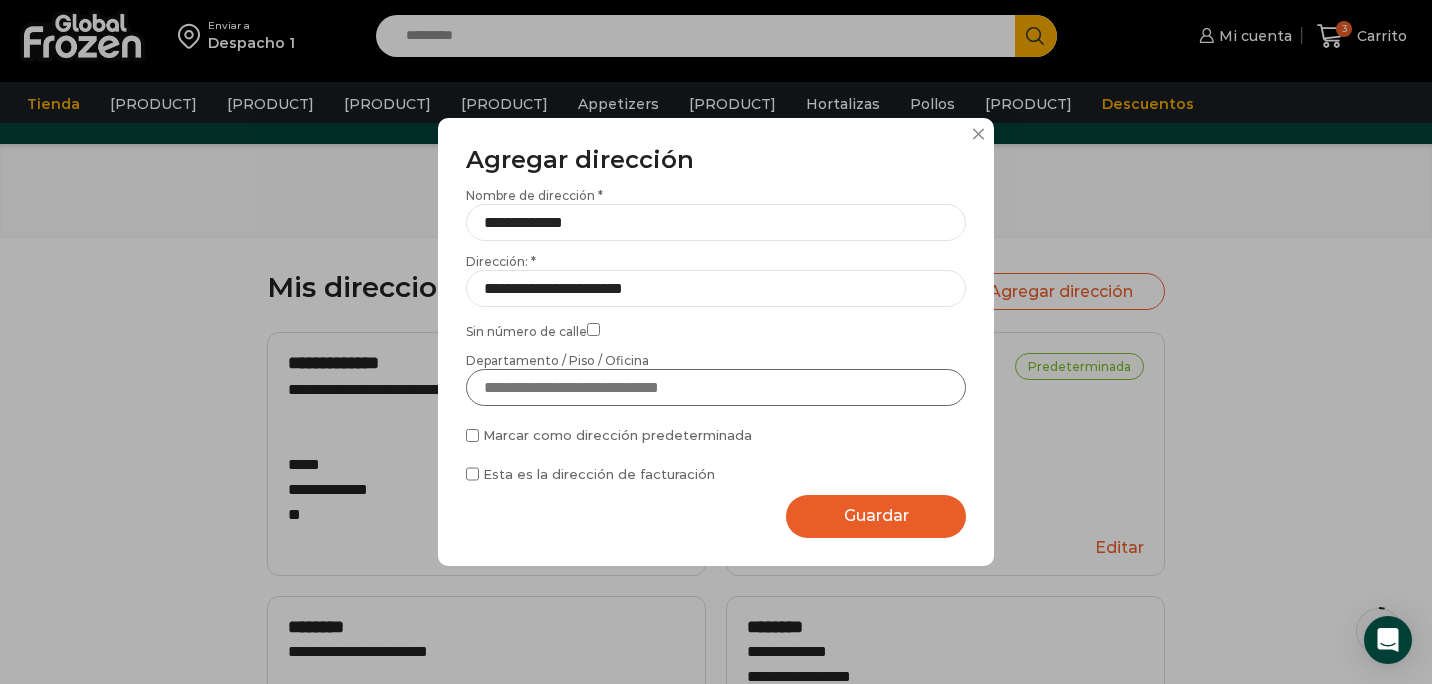 click on "Departamento / Piso / Oficina" at bounding box center [716, 387] 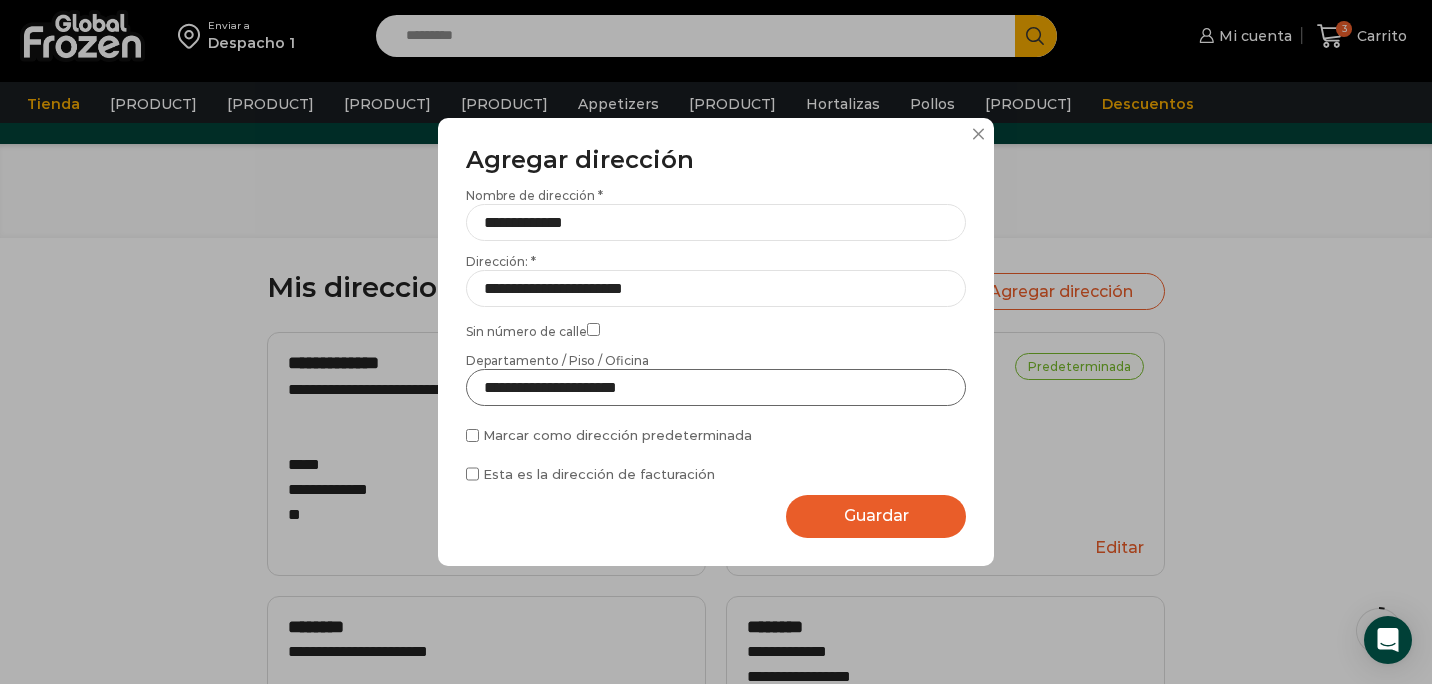 type on "**********" 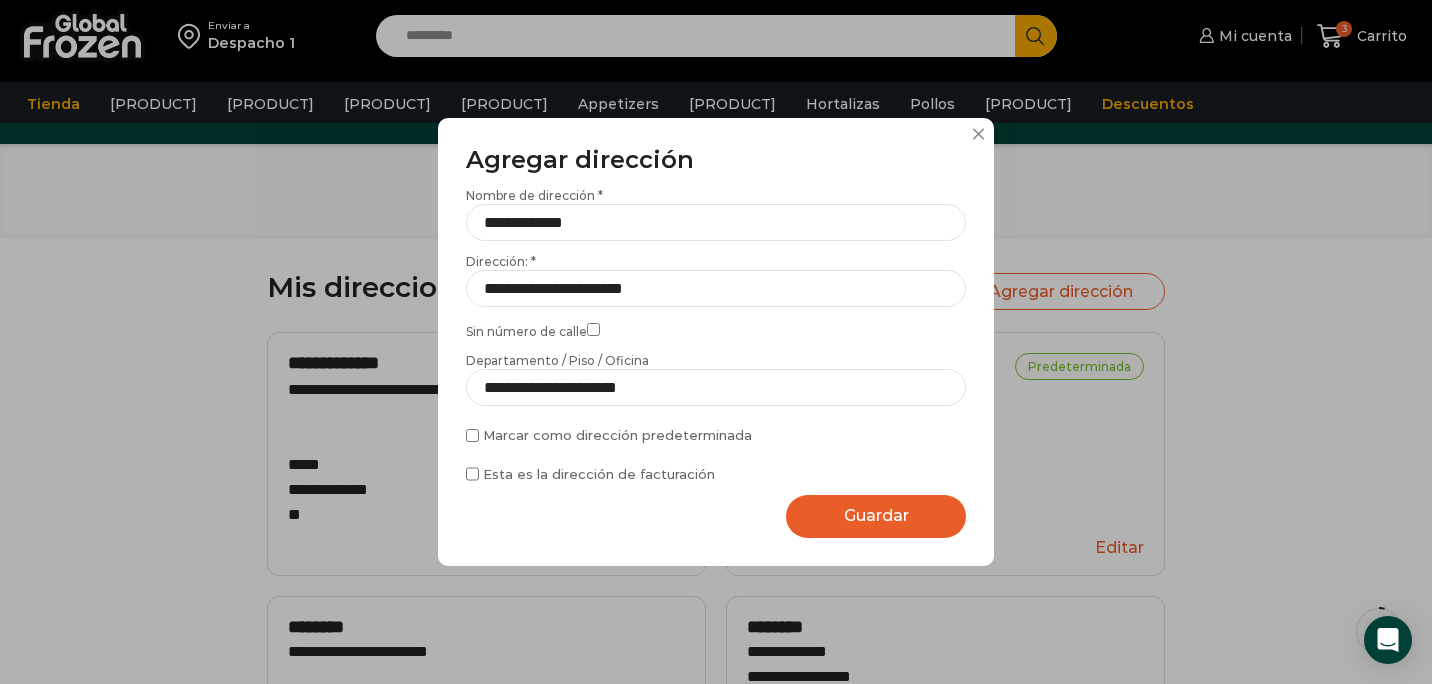 click on "Guardar" at bounding box center (876, 515) 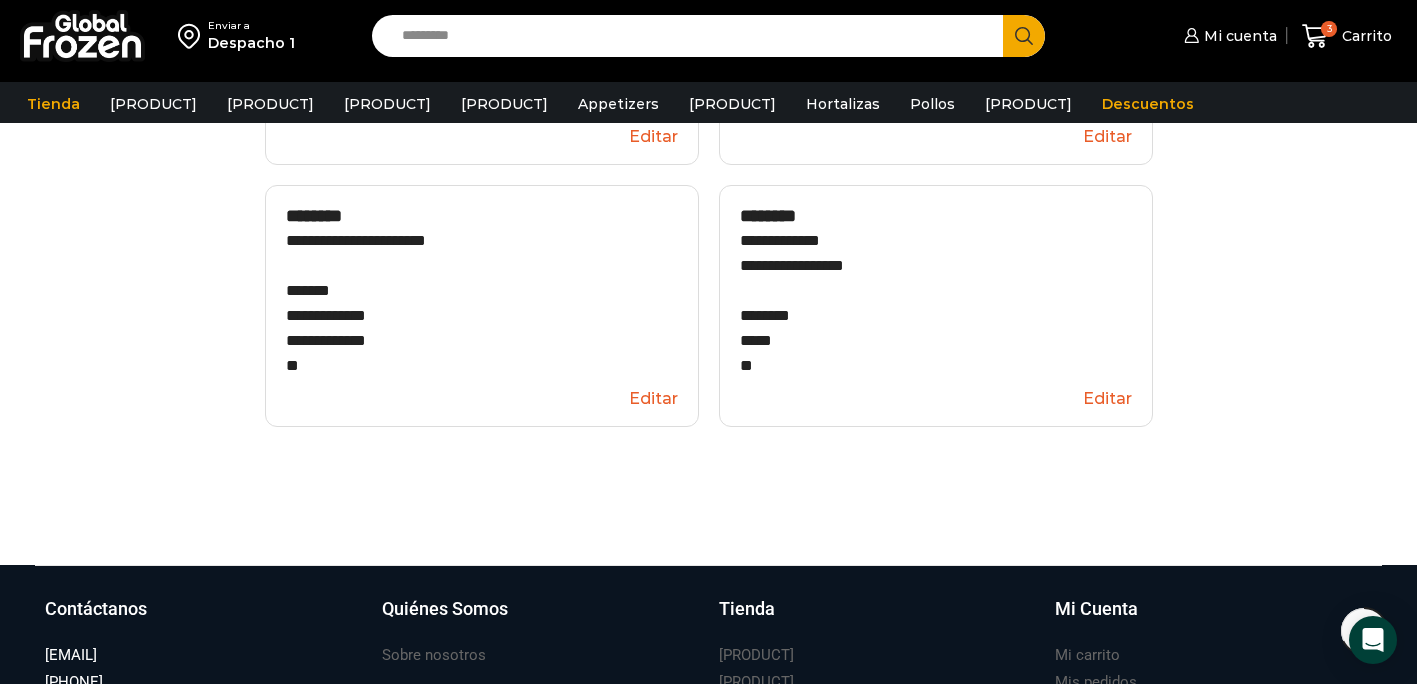 scroll, scrollTop: 352, scrollLeft: 0, axis: vertical 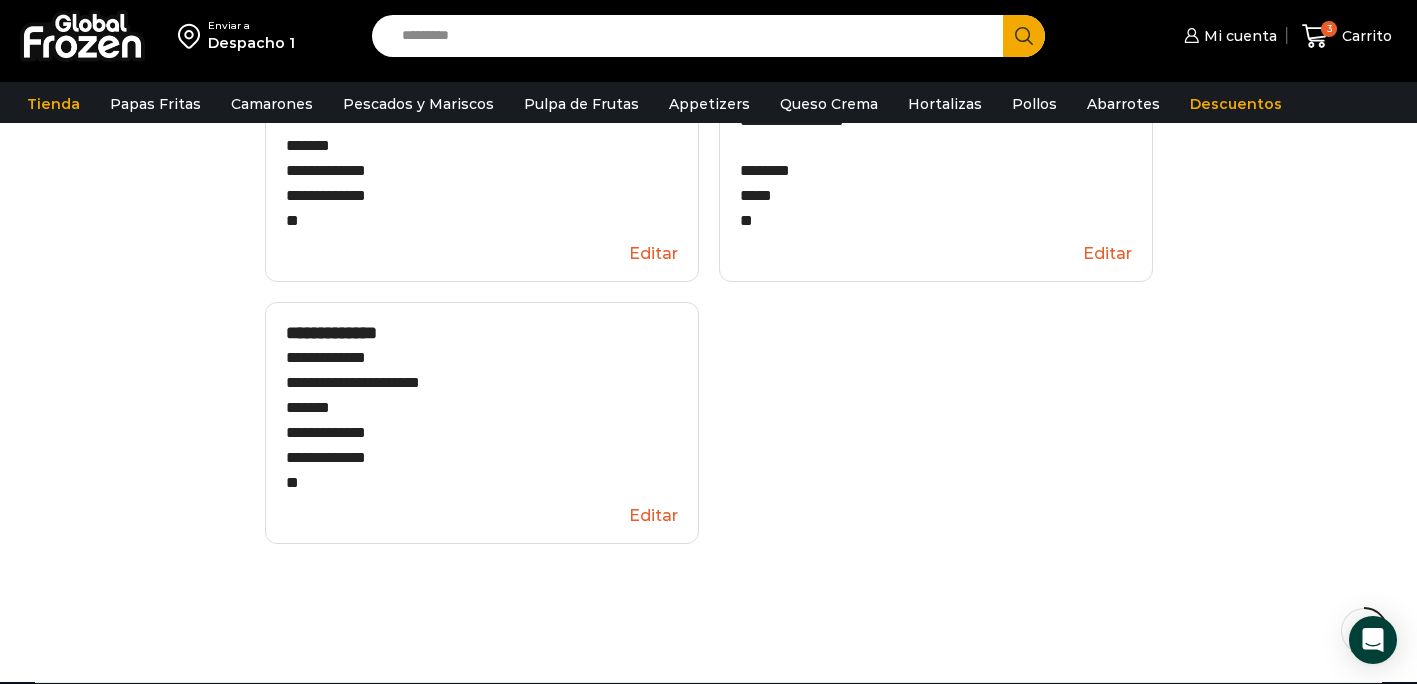 click on "Editar" at bounding box center [482, 254] 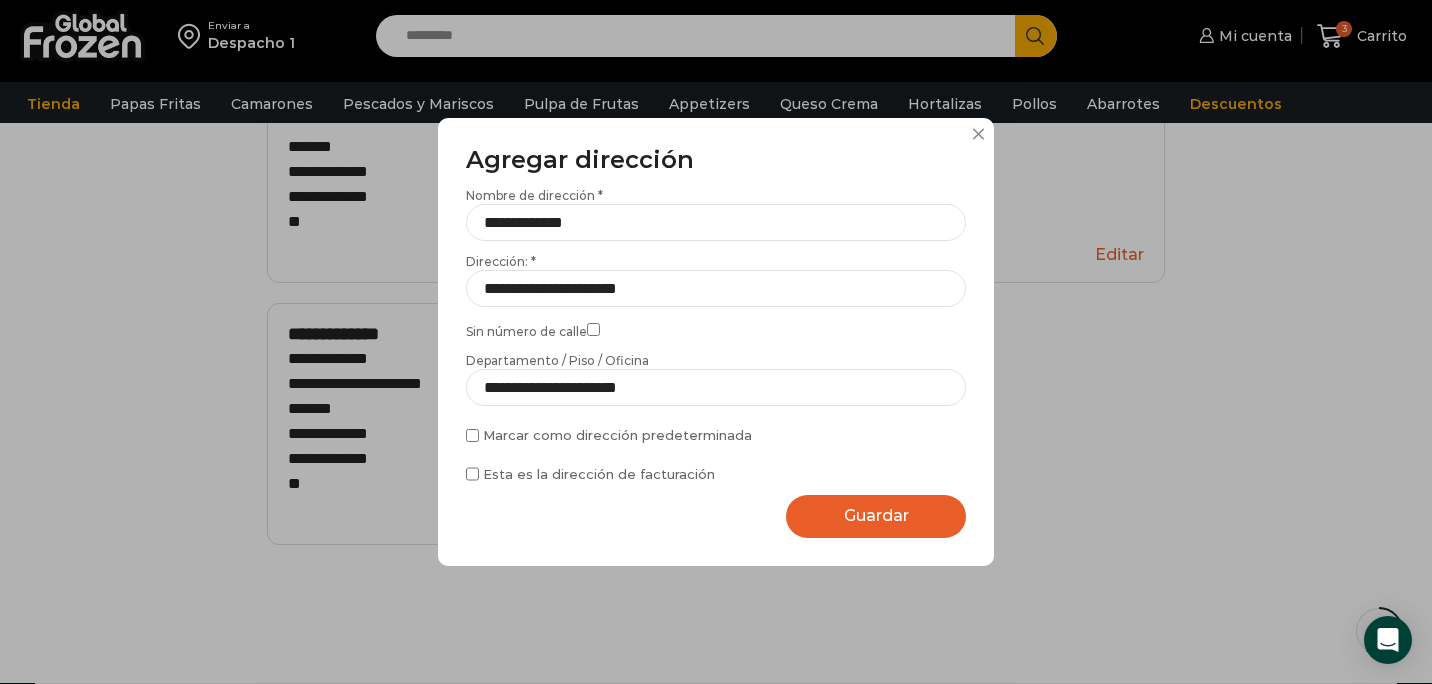 click at bounding box center [978, 134] 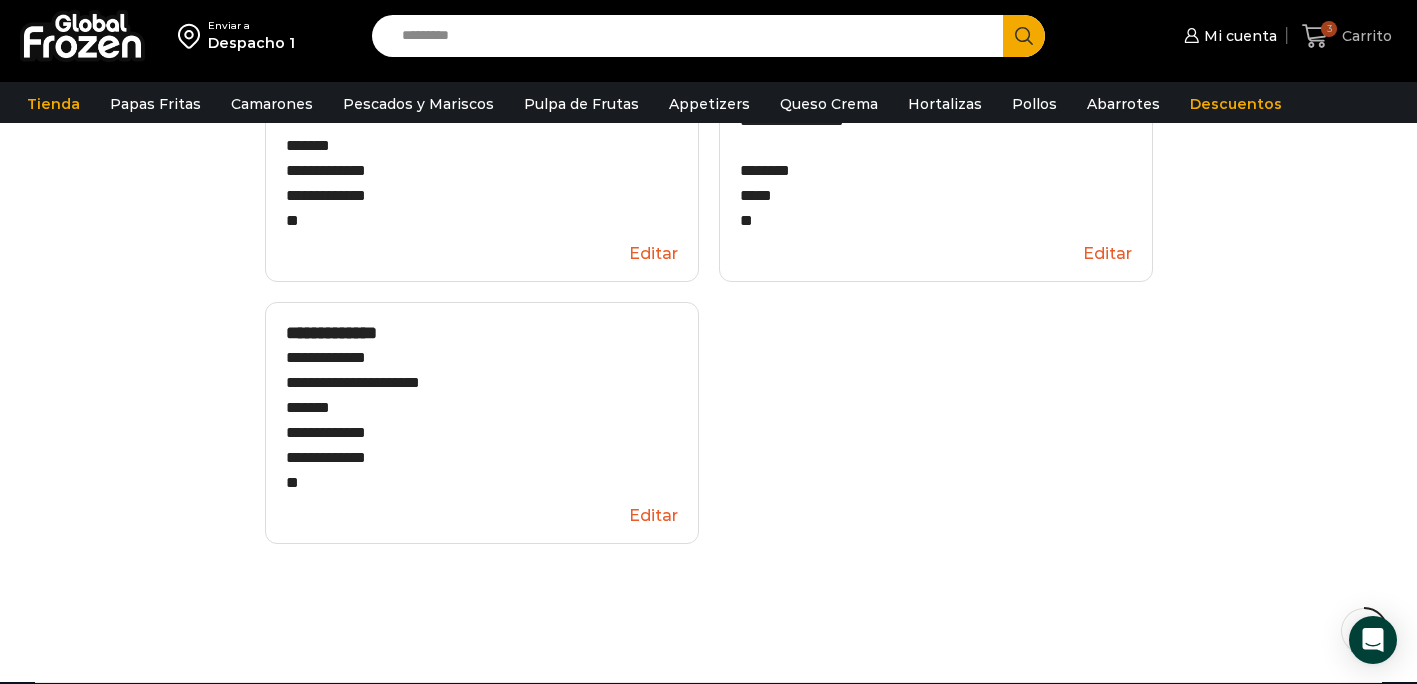 click on "Carrito" at bounding box center [1364, 36] 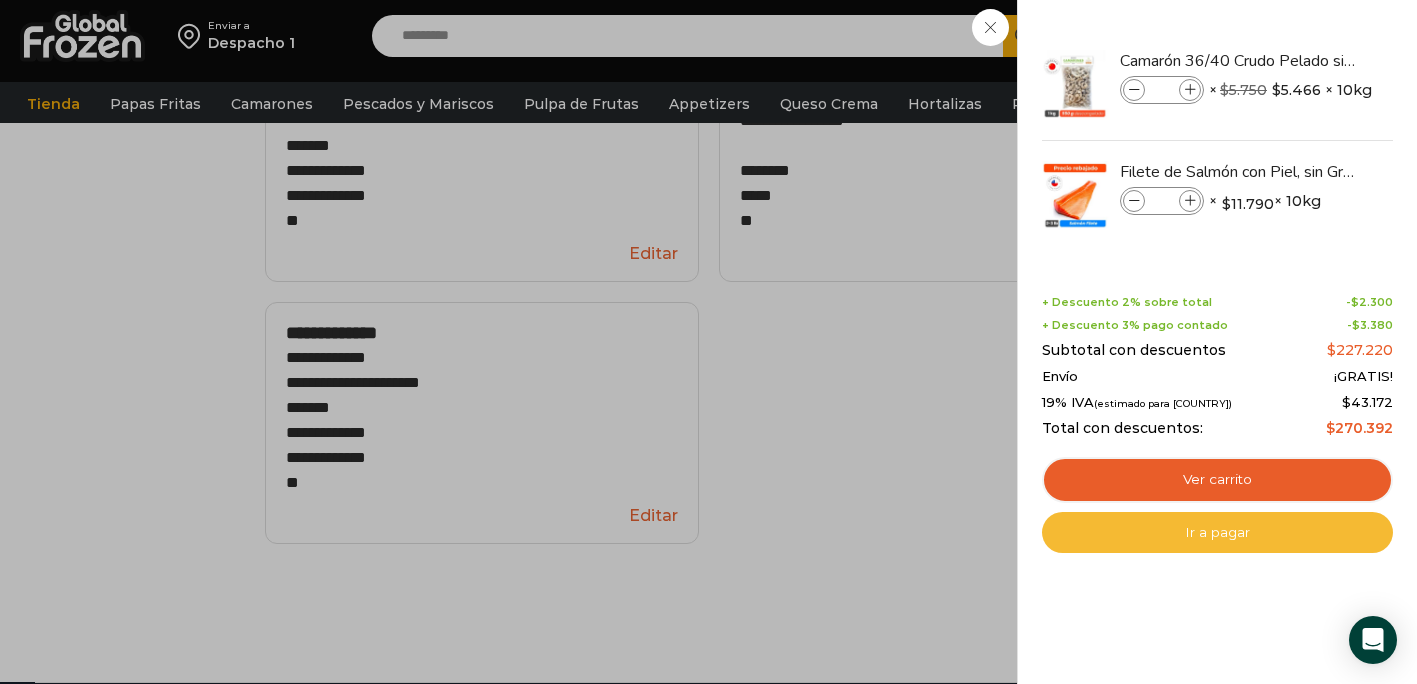 click on "Ir a pagar" at bounding box center (1217, 533) 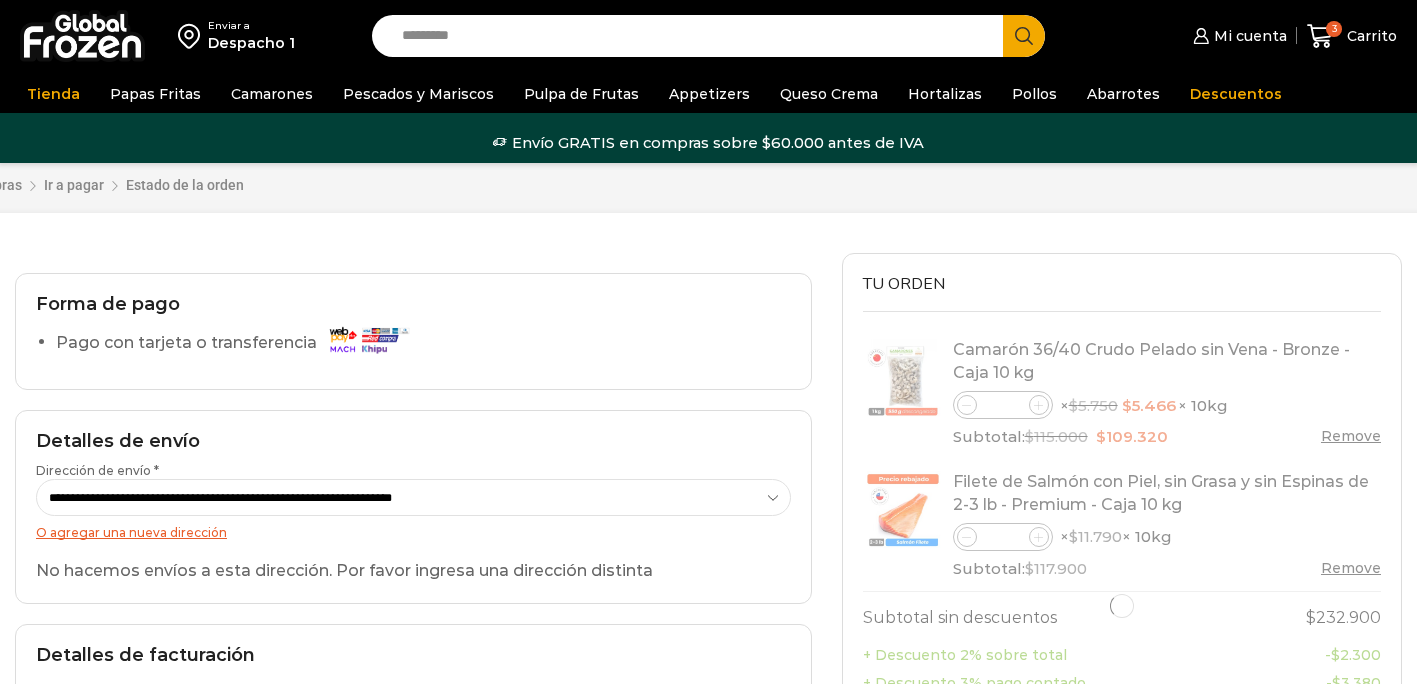 scroll, scrollTop: 0, scrollLeft: 0, axis: both 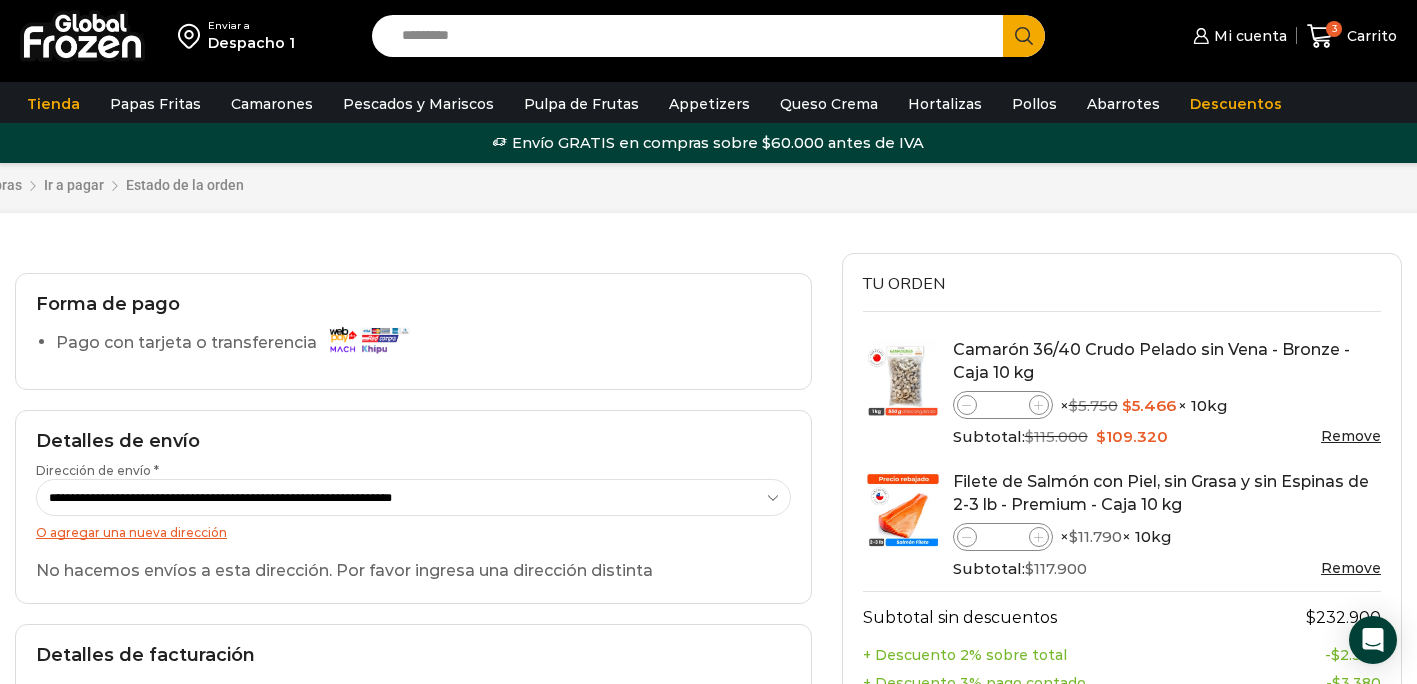 click on "**********" at bounding box center (413, 497) 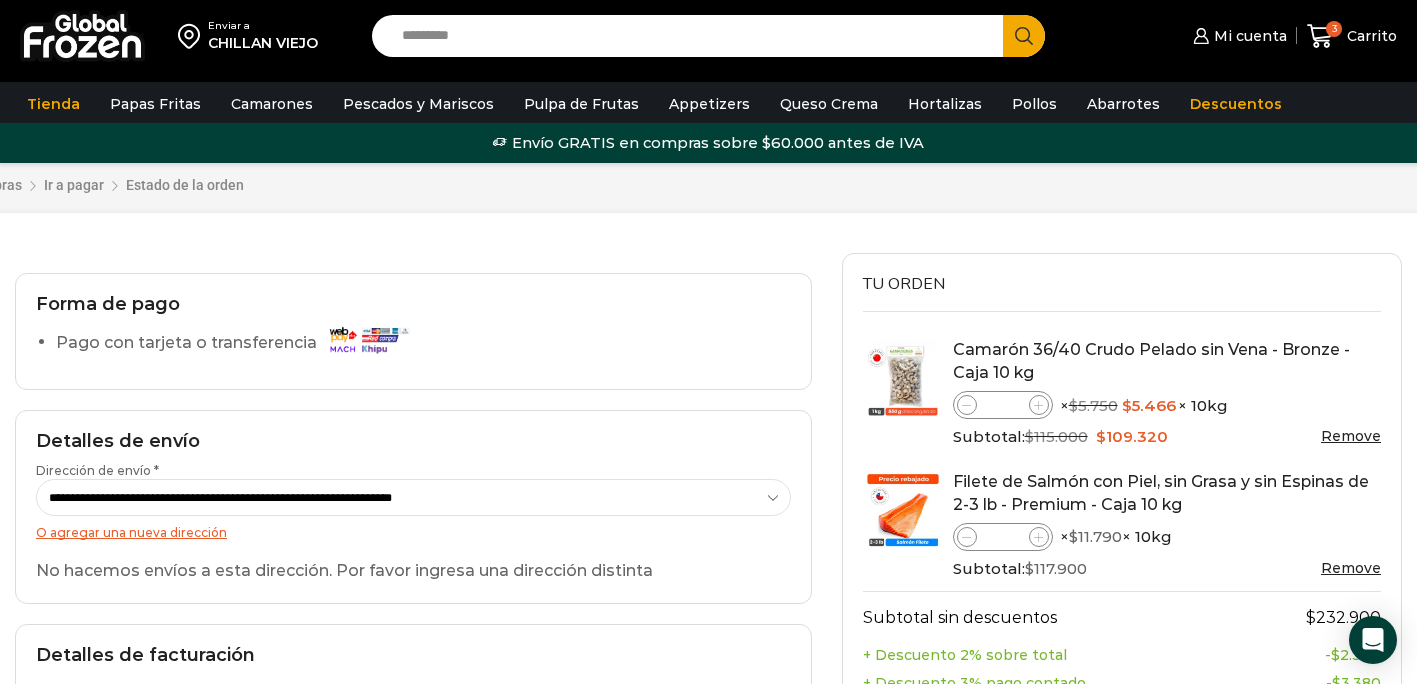 click on "CHILLAN VIEJO" at bounding box center (263, 43) 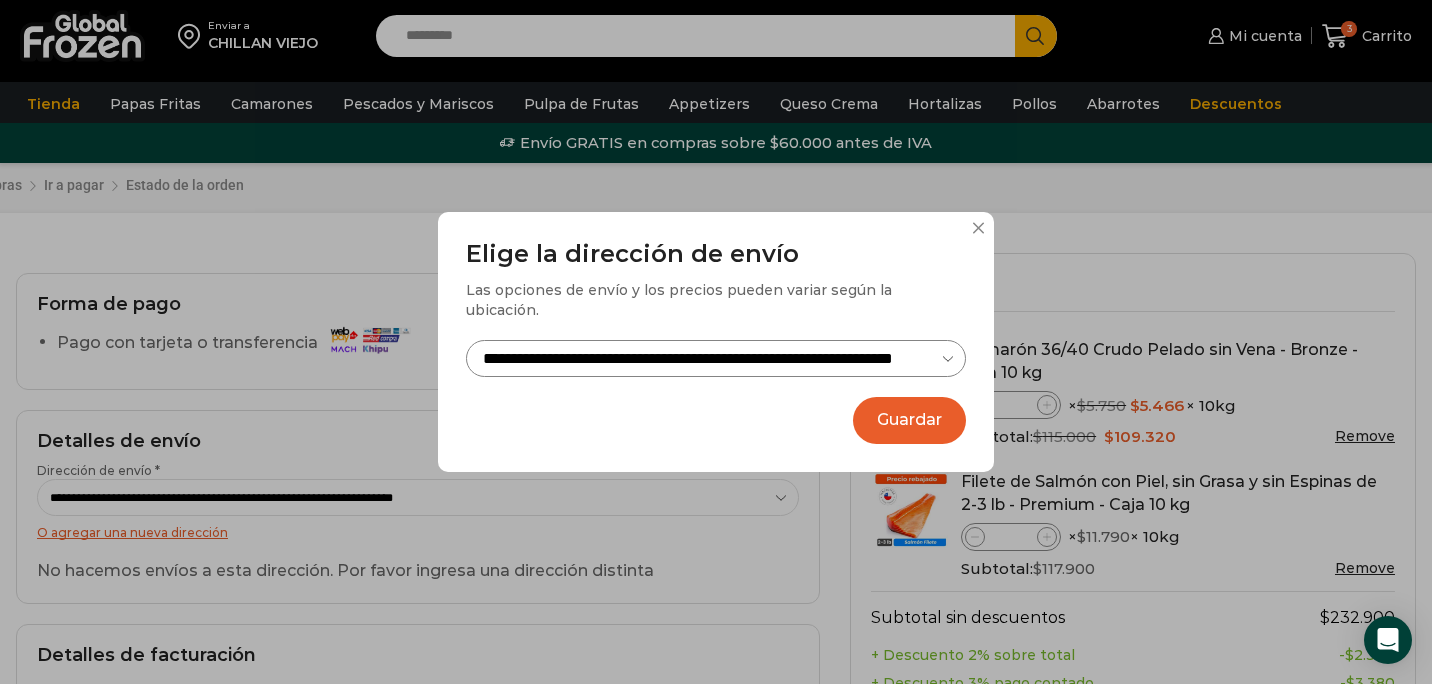 click on "**********" at bounding box center (716, 358) 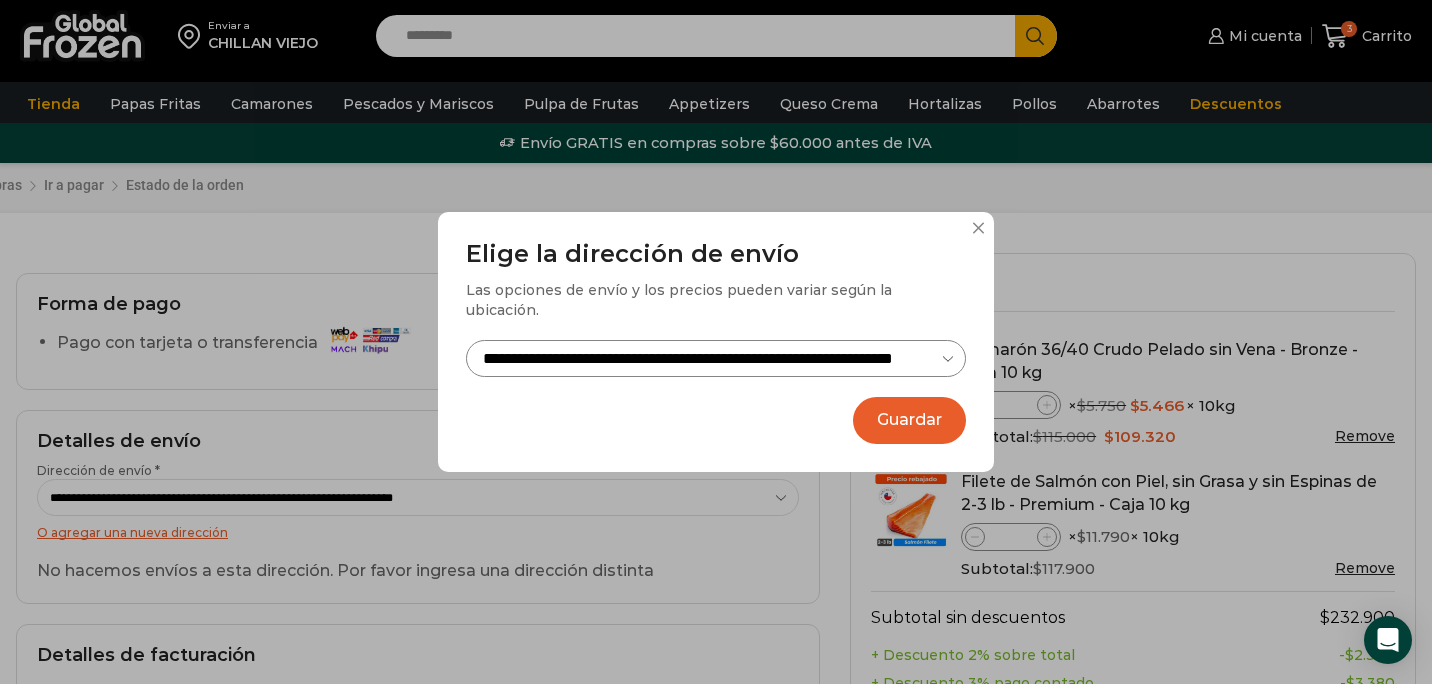 click on "Guardar" at bounding box center [909, 420] 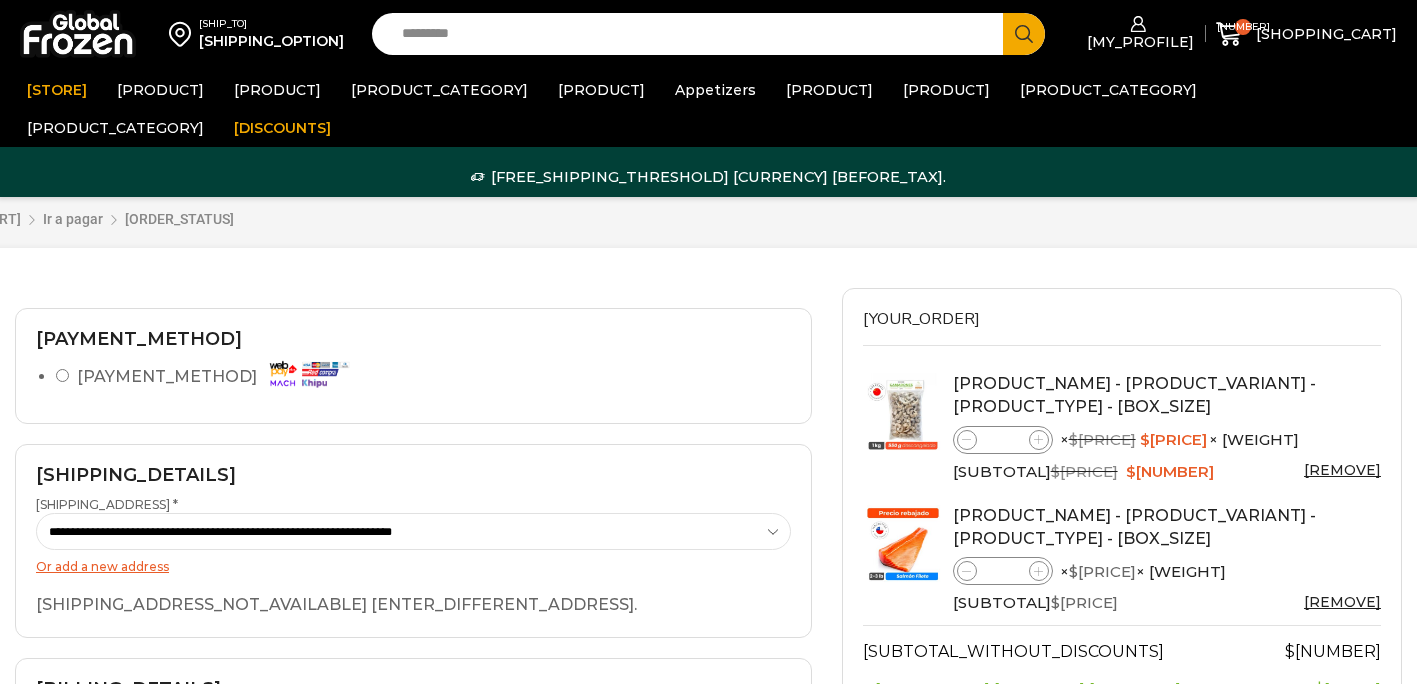 scroll, scrollTop: 0, scrollLeft: 0, axis: both 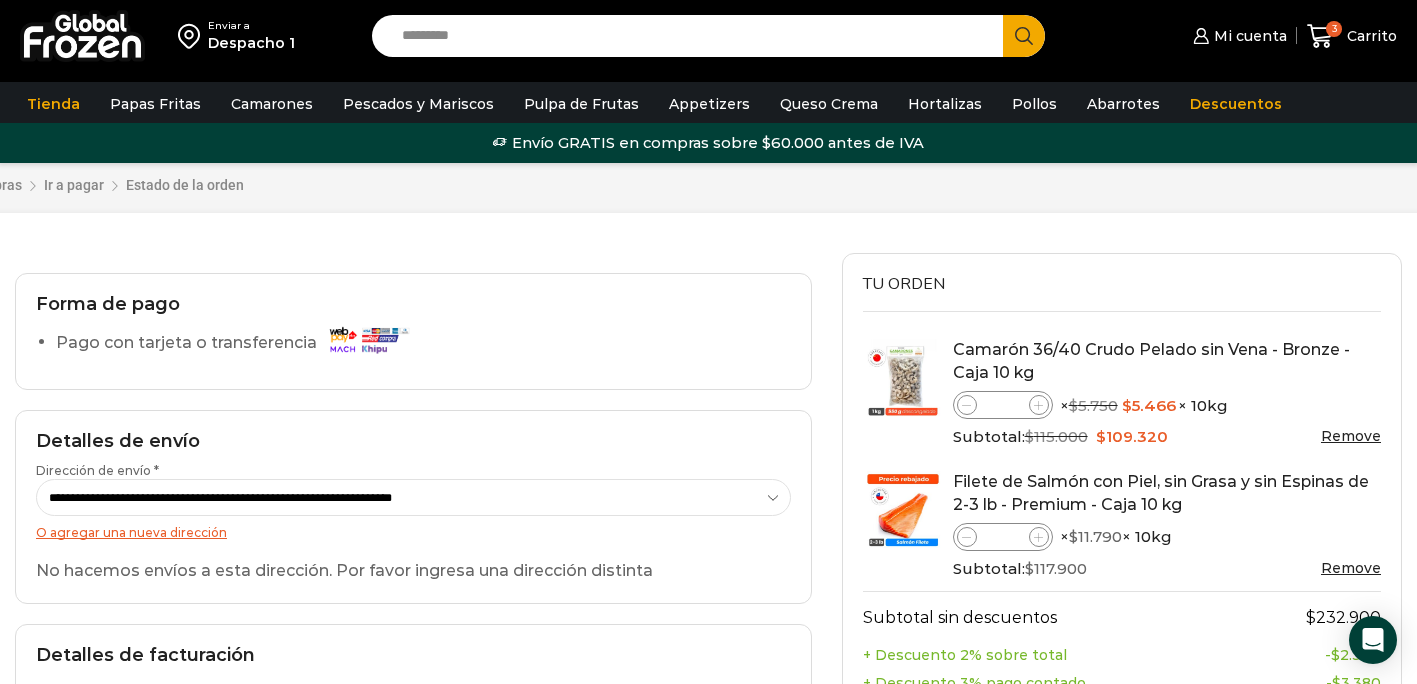 click on "Search input" at bounding box center [693, 36] 